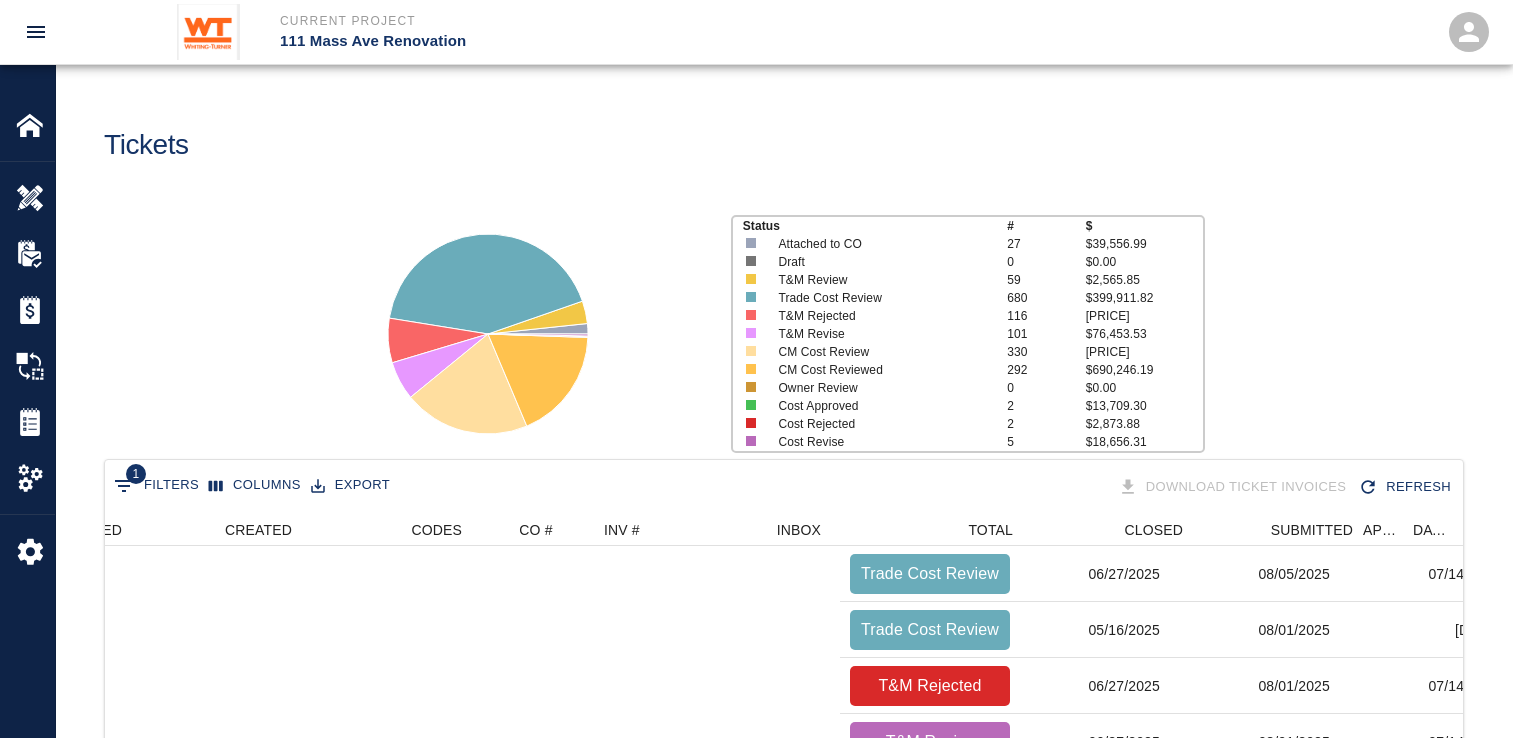 scroll, scrollTop: 67, scrollLeft: 0, axis: vertical 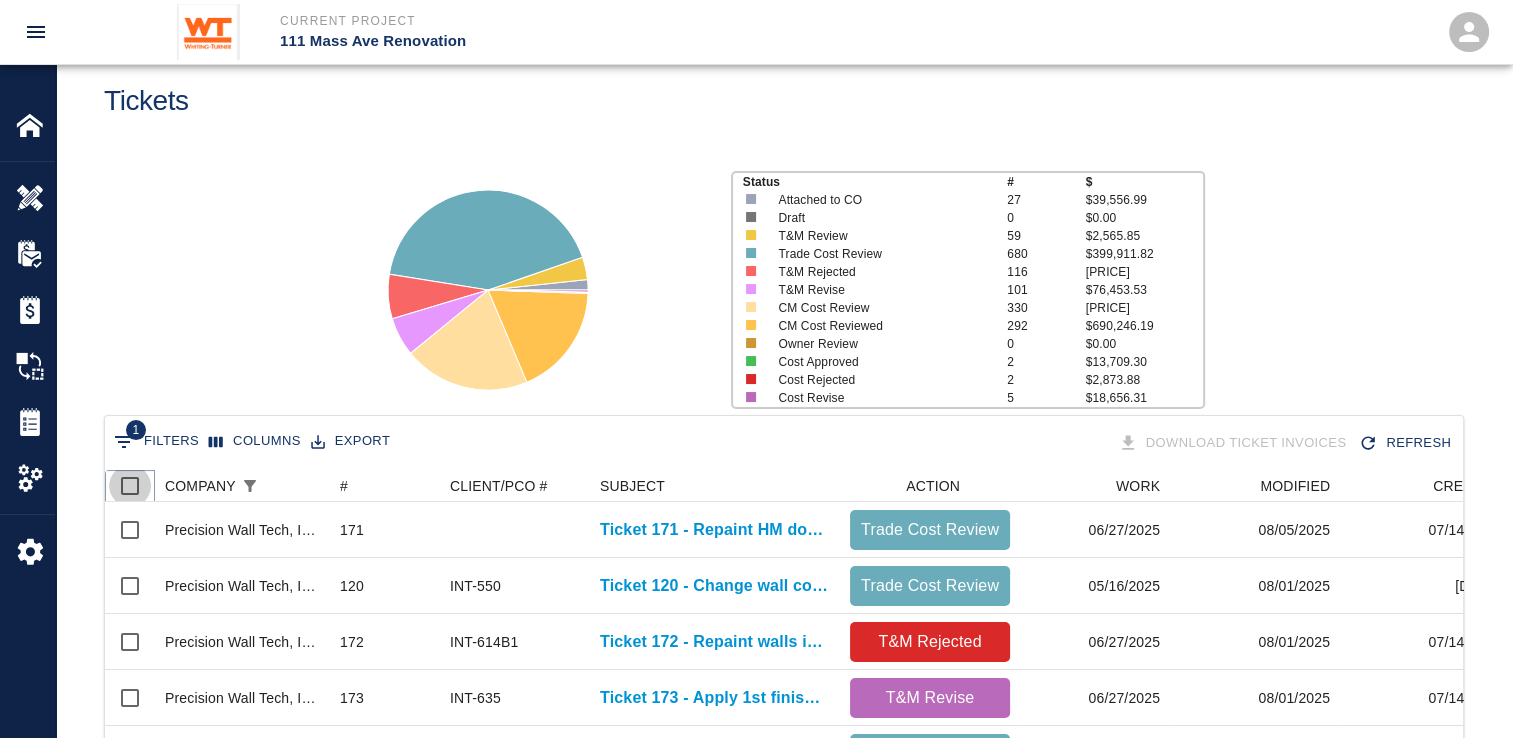 click at bounding box center [130, 486] 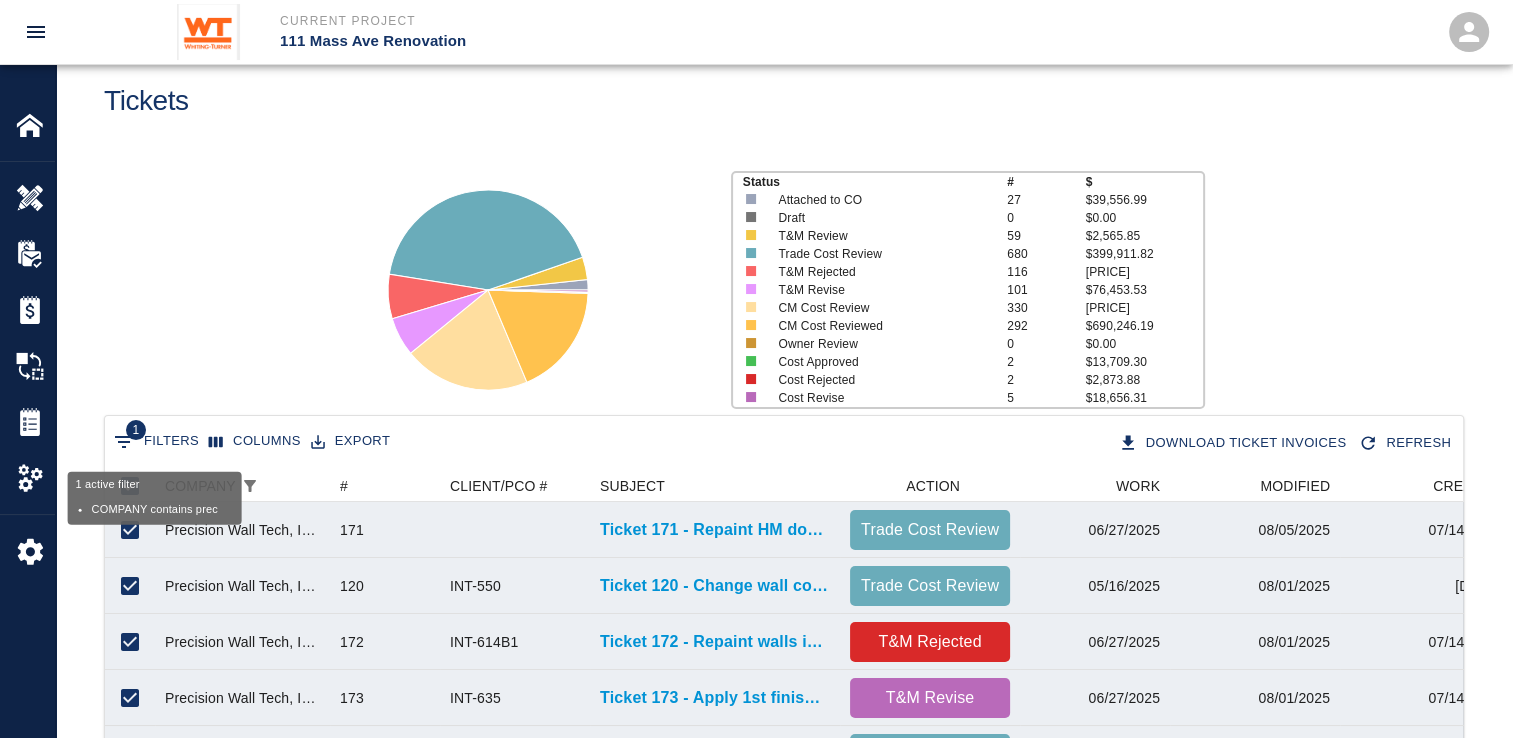 click on "1 Filters" at bounding box center [156, 442] 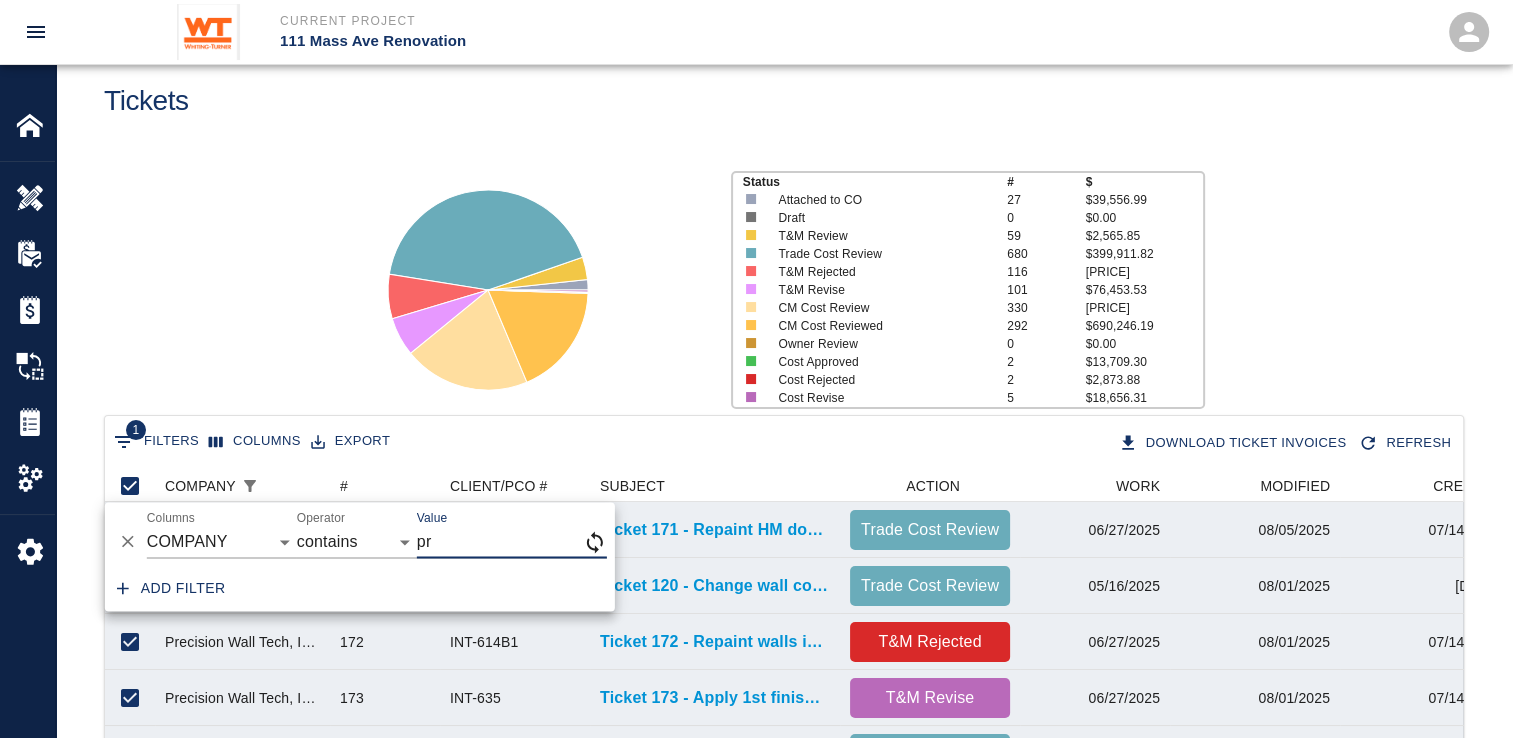 type on "p" 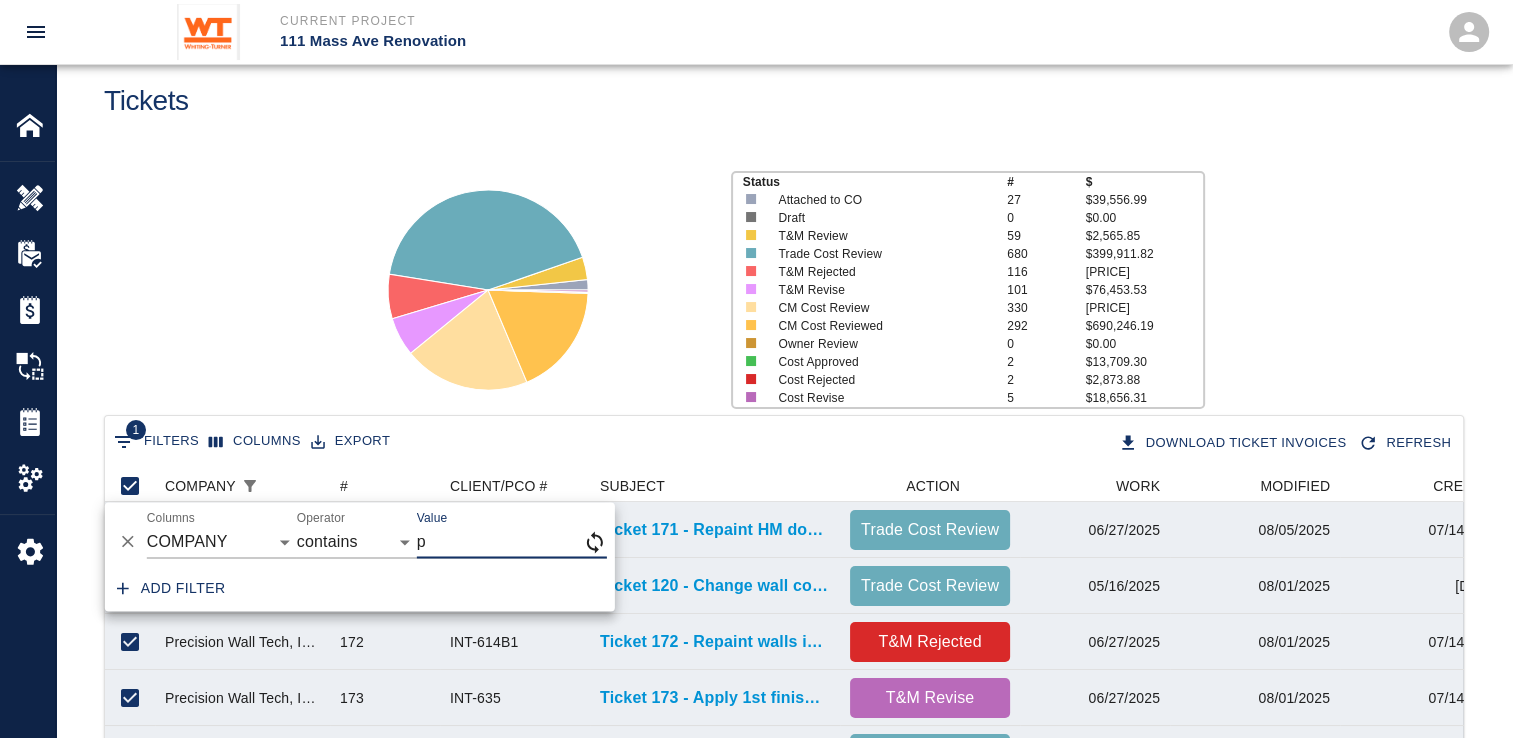 type 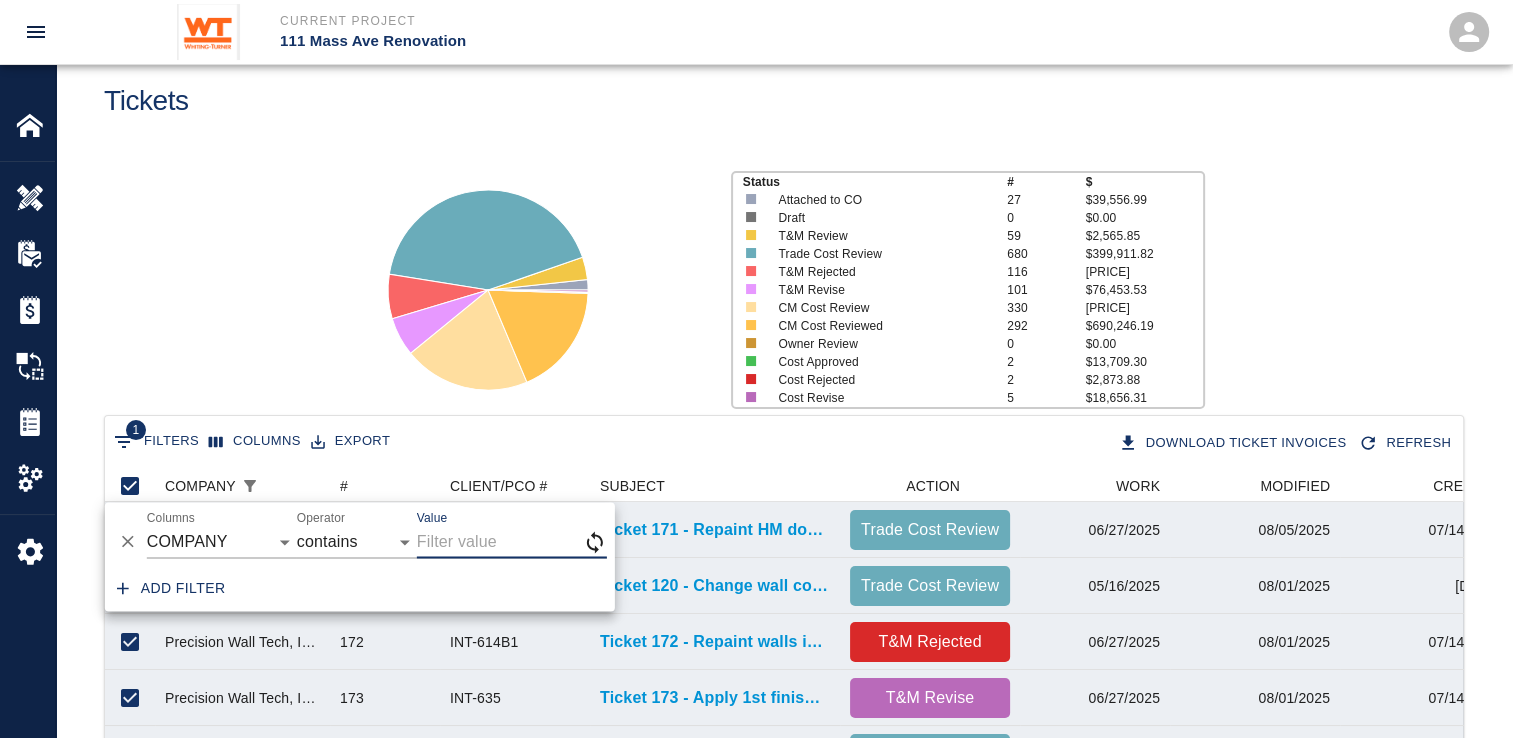 checkbox on "false" 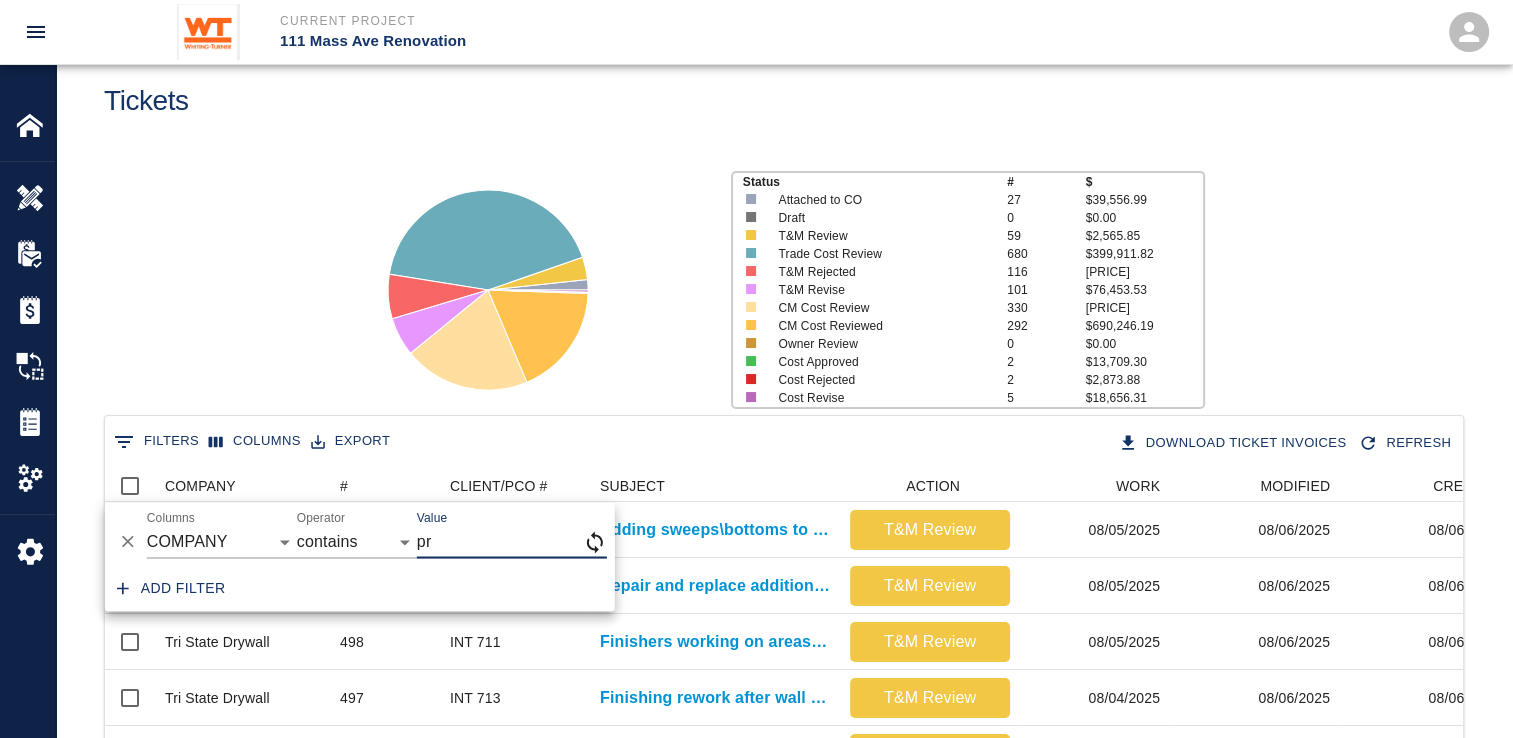 type on "pre" 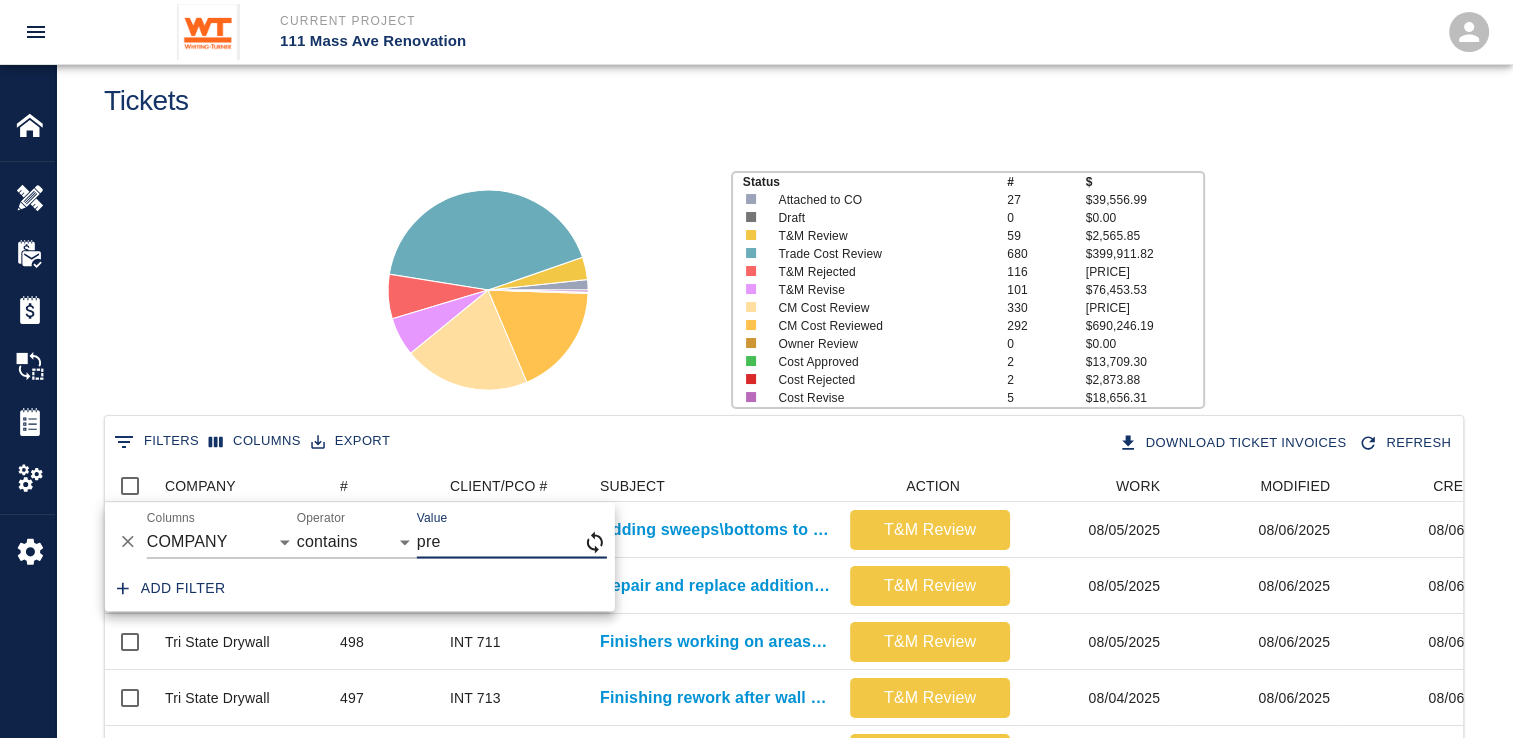 checkbox on "true" 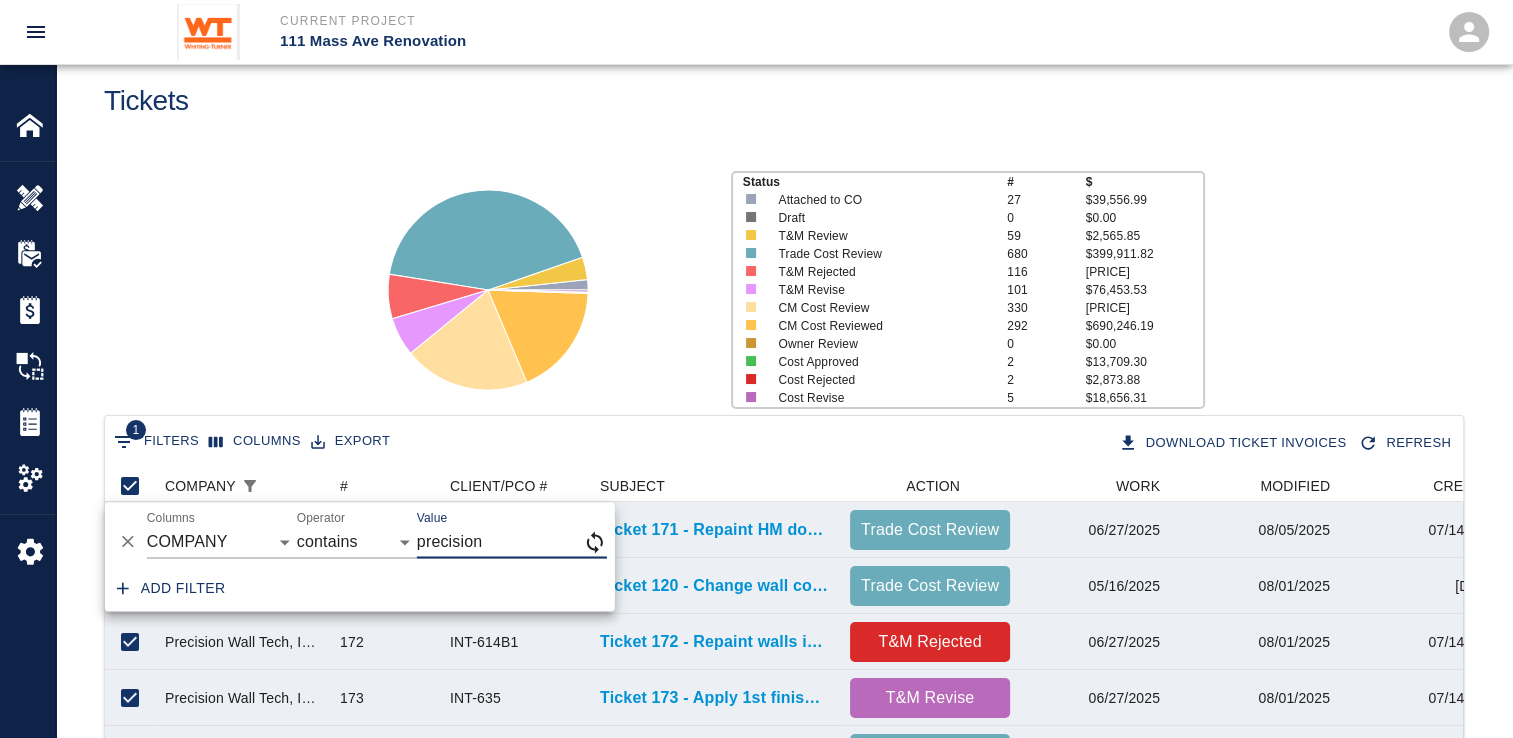 type on "precision" 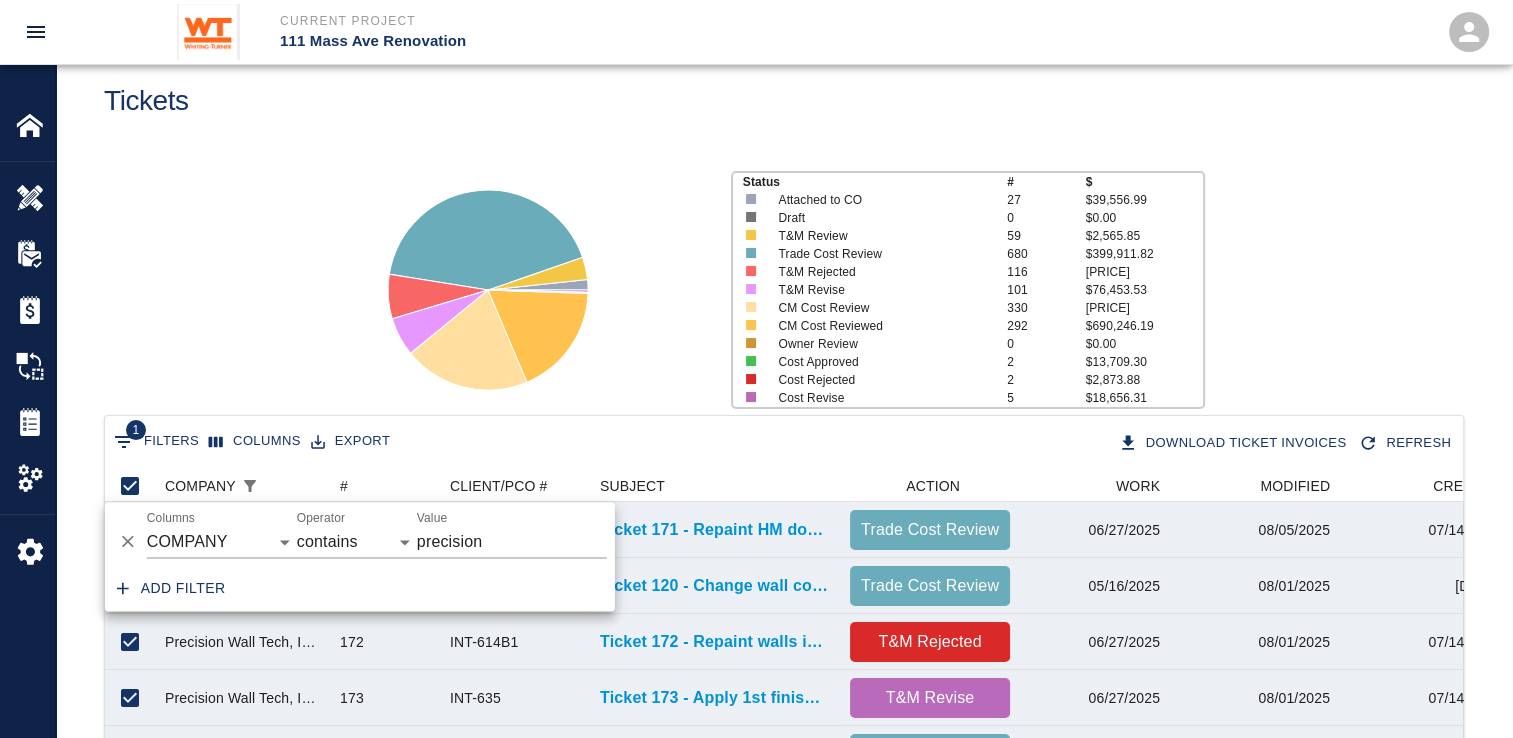 click on "1 Filters Columns Export Download Ticket Invoices Refresh" at bounding box center (784, 443) 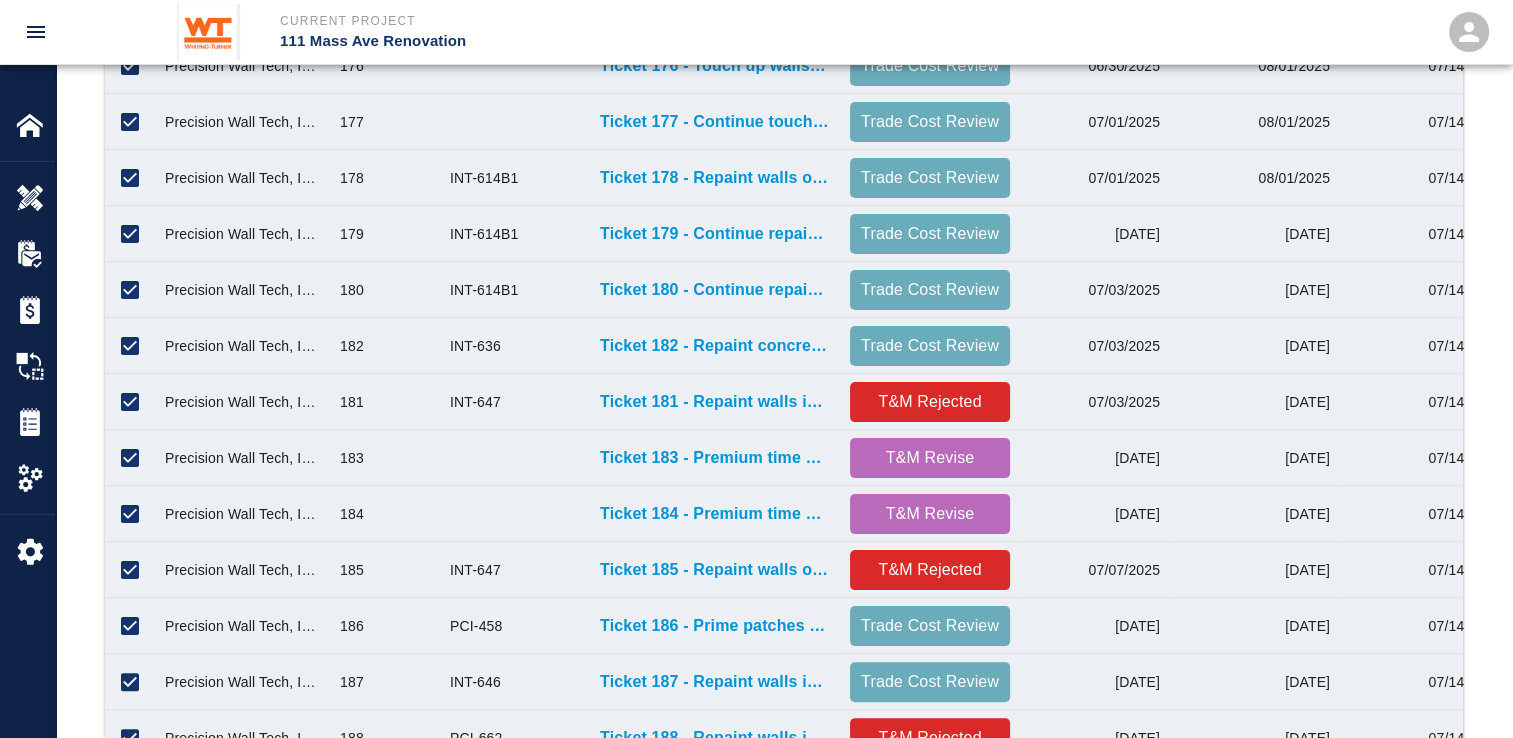 scroll, scrollTop: 1044, scrollLeft: 0, axis: vertical 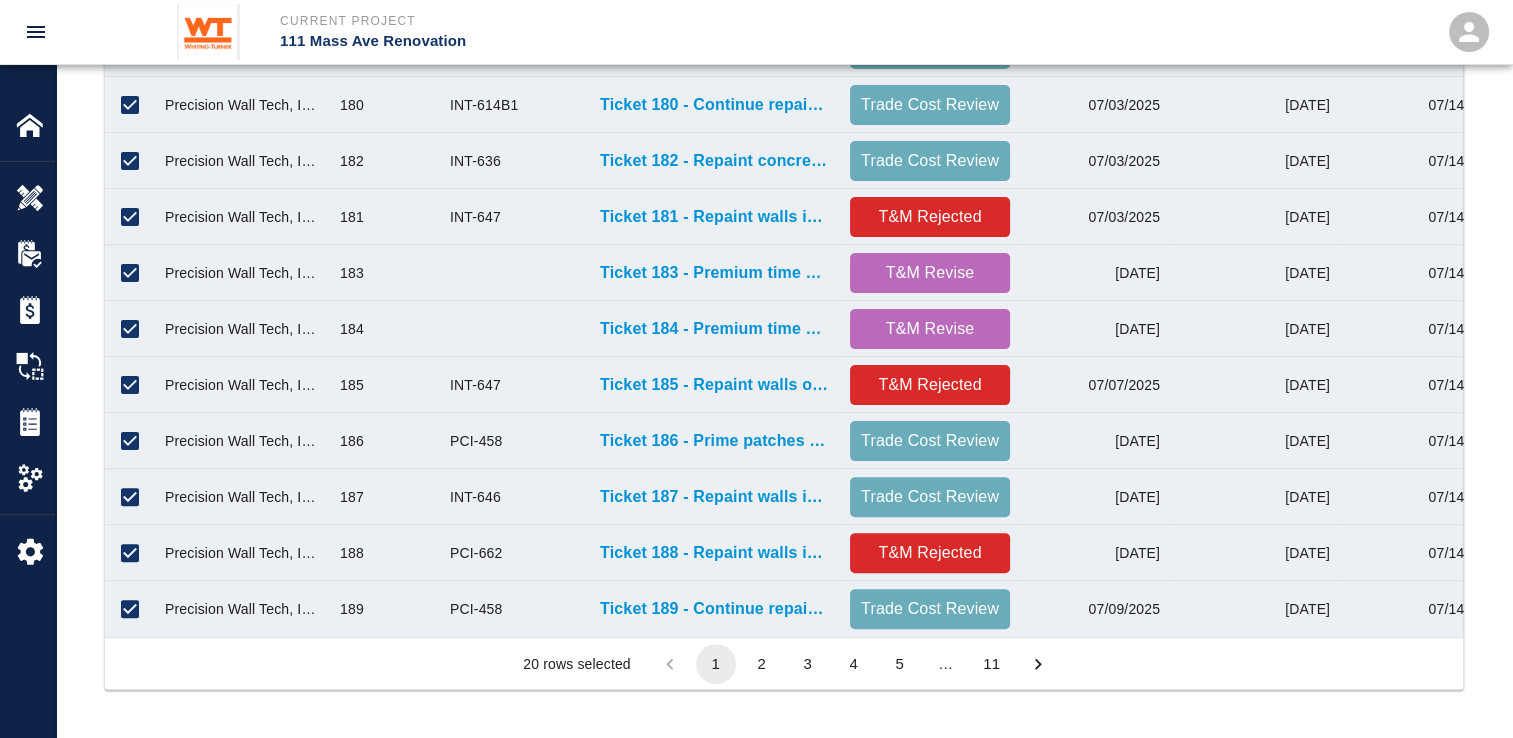 click on "2" at bounding box center [762, 664] 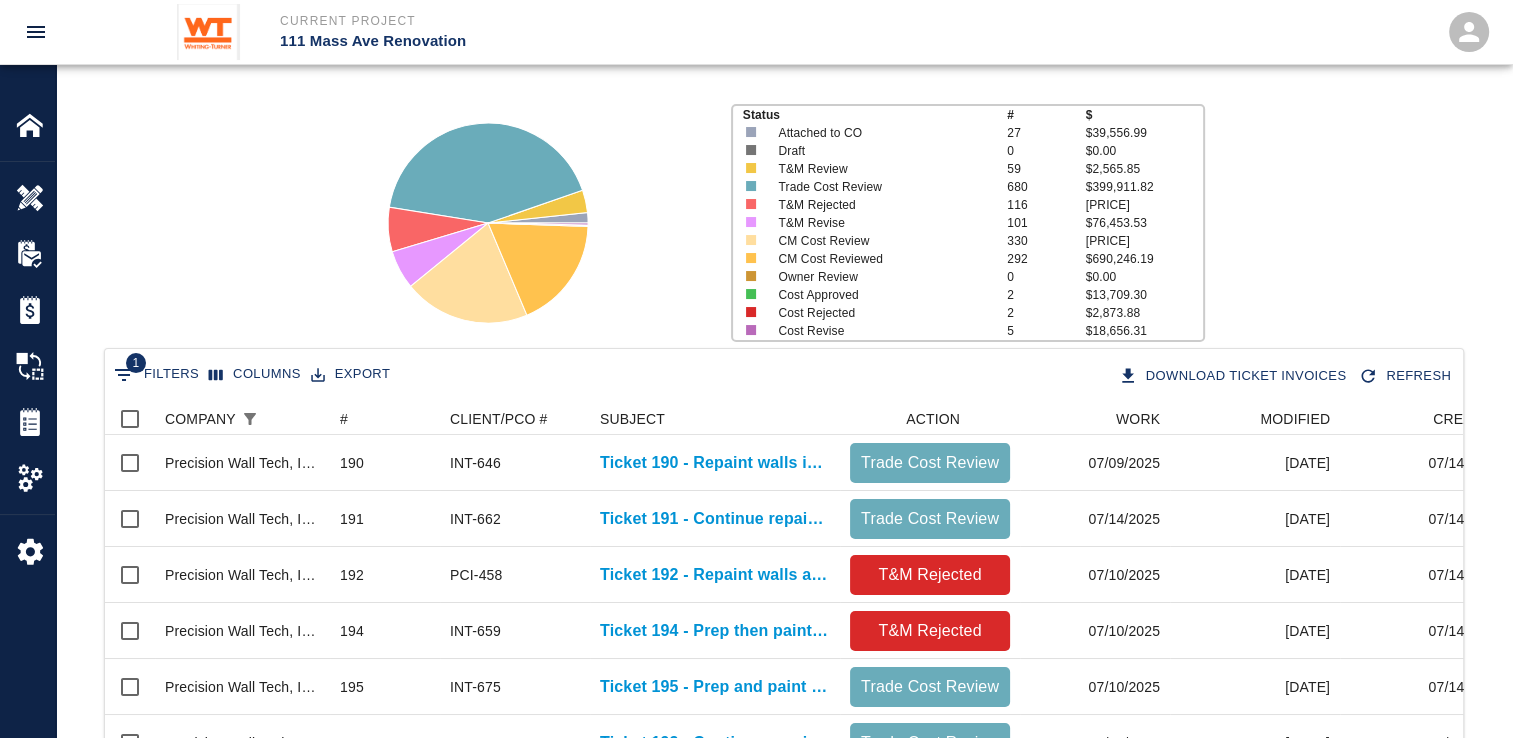 scroll, scrollTop: 0, scrollLeft: 0, axis: both 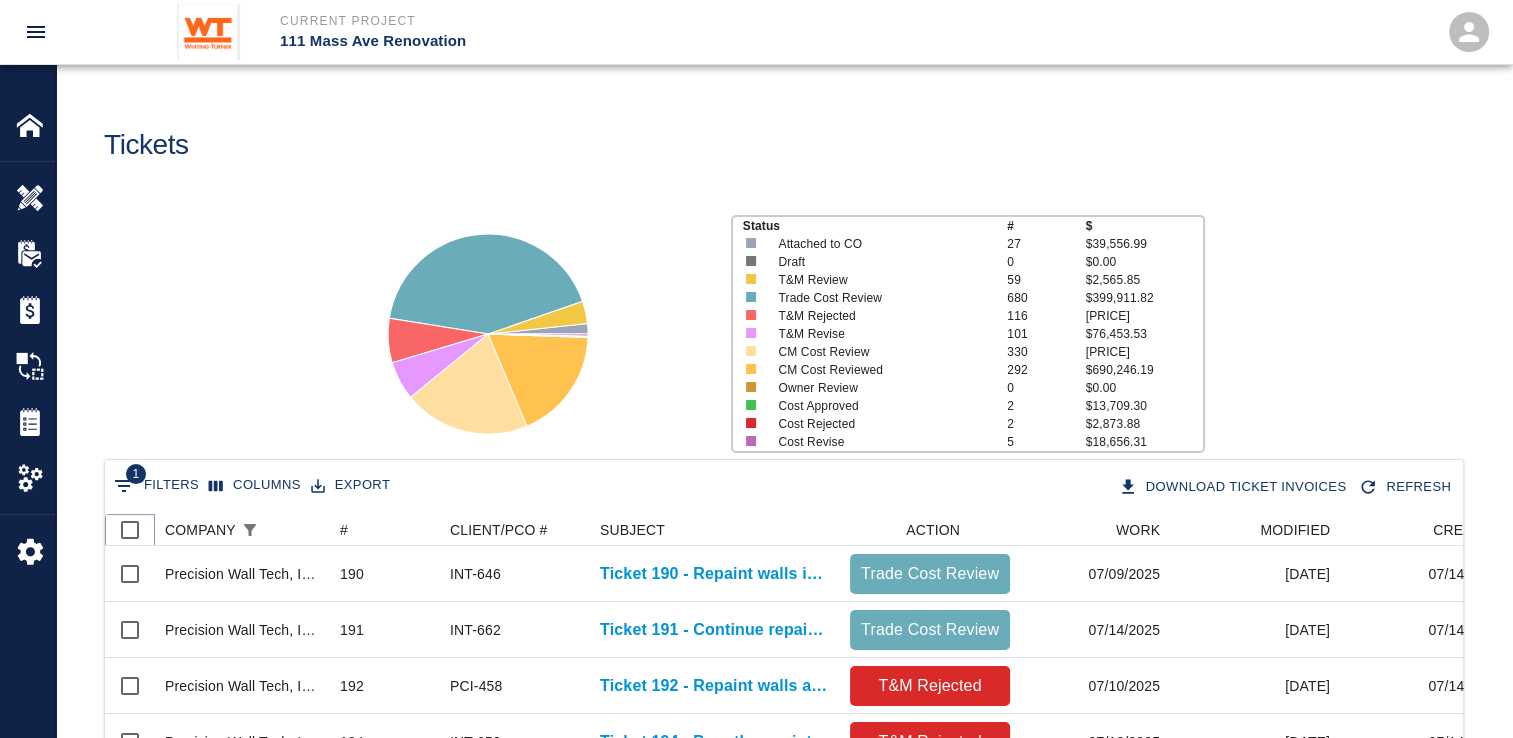 drag, startPoint x: 128, startPoint y: 530, endPoint x: 192, endPoint y: 505, distance: 68.70953 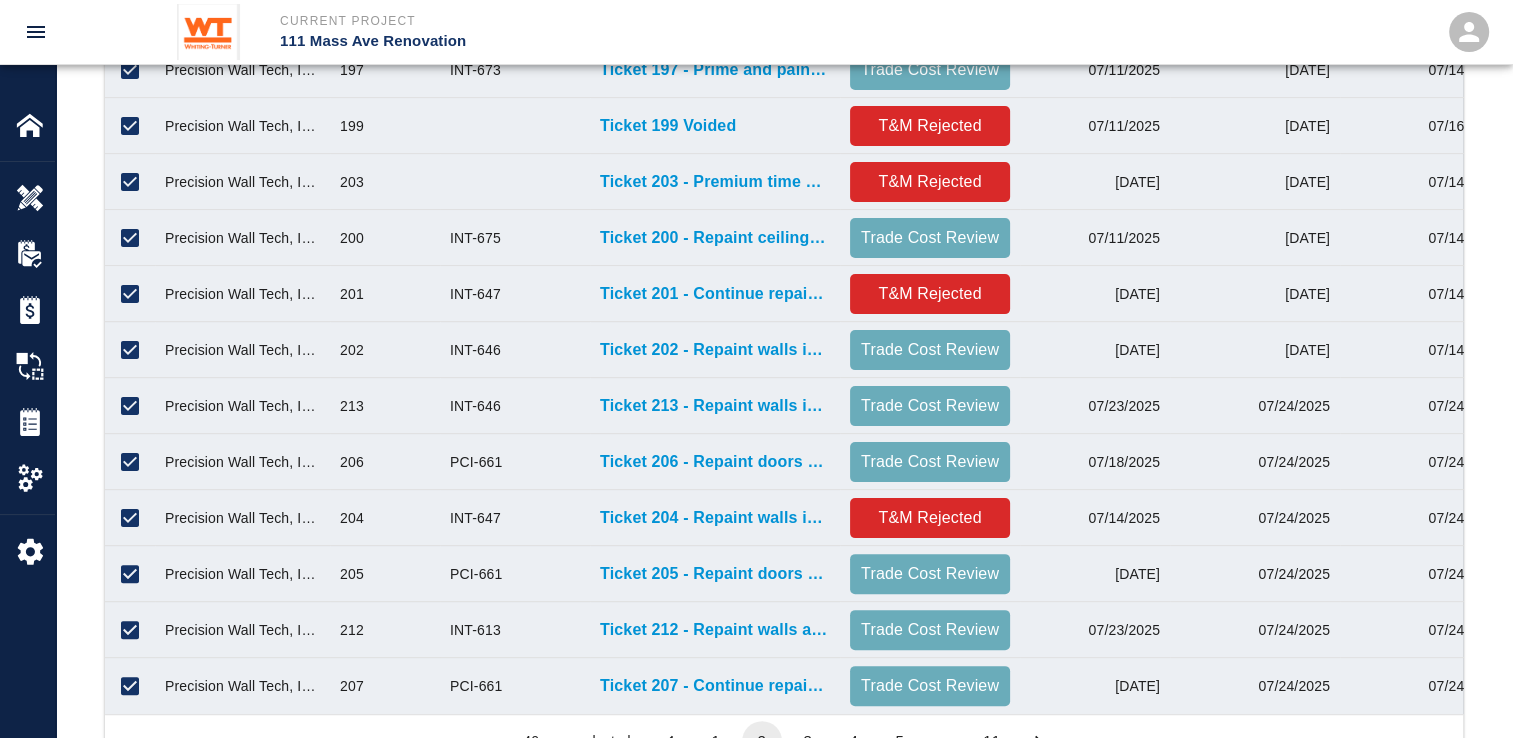 scroll, scrollTop: 1044, scrollLeft: 0, axis: vertical 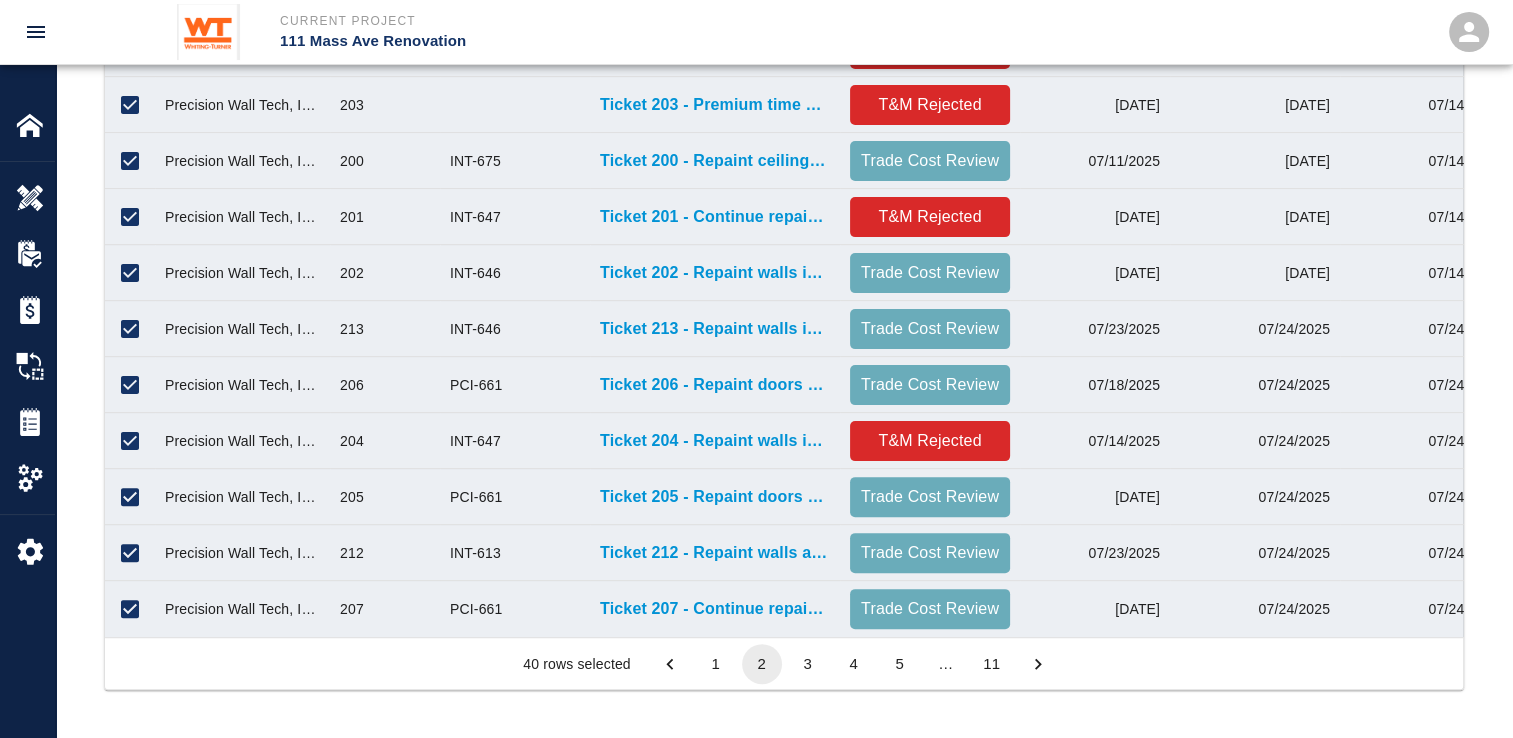 click on "3" at bounding box center (808, 664) 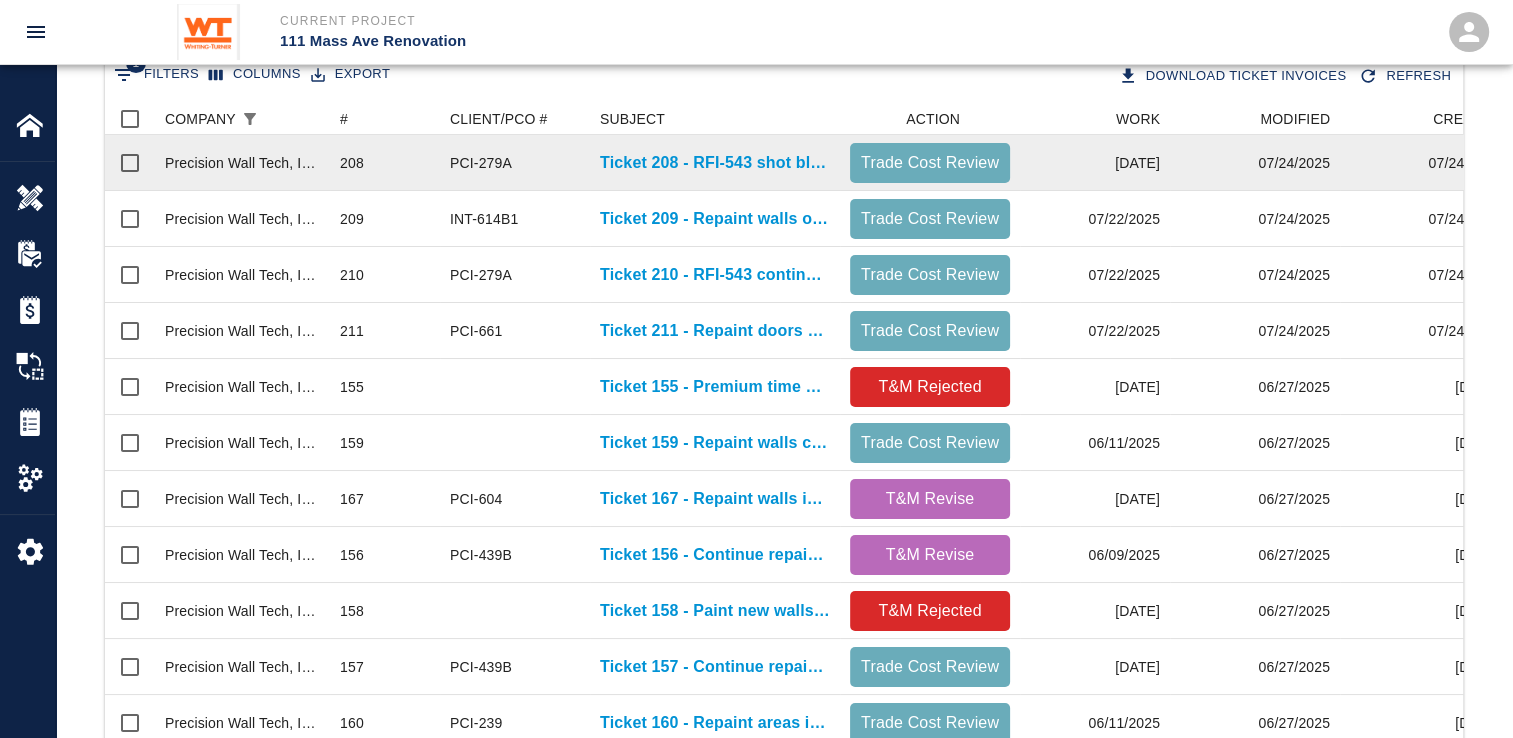 scroll, scrollTop: 144, scrollLeft: 0, axis: vertical 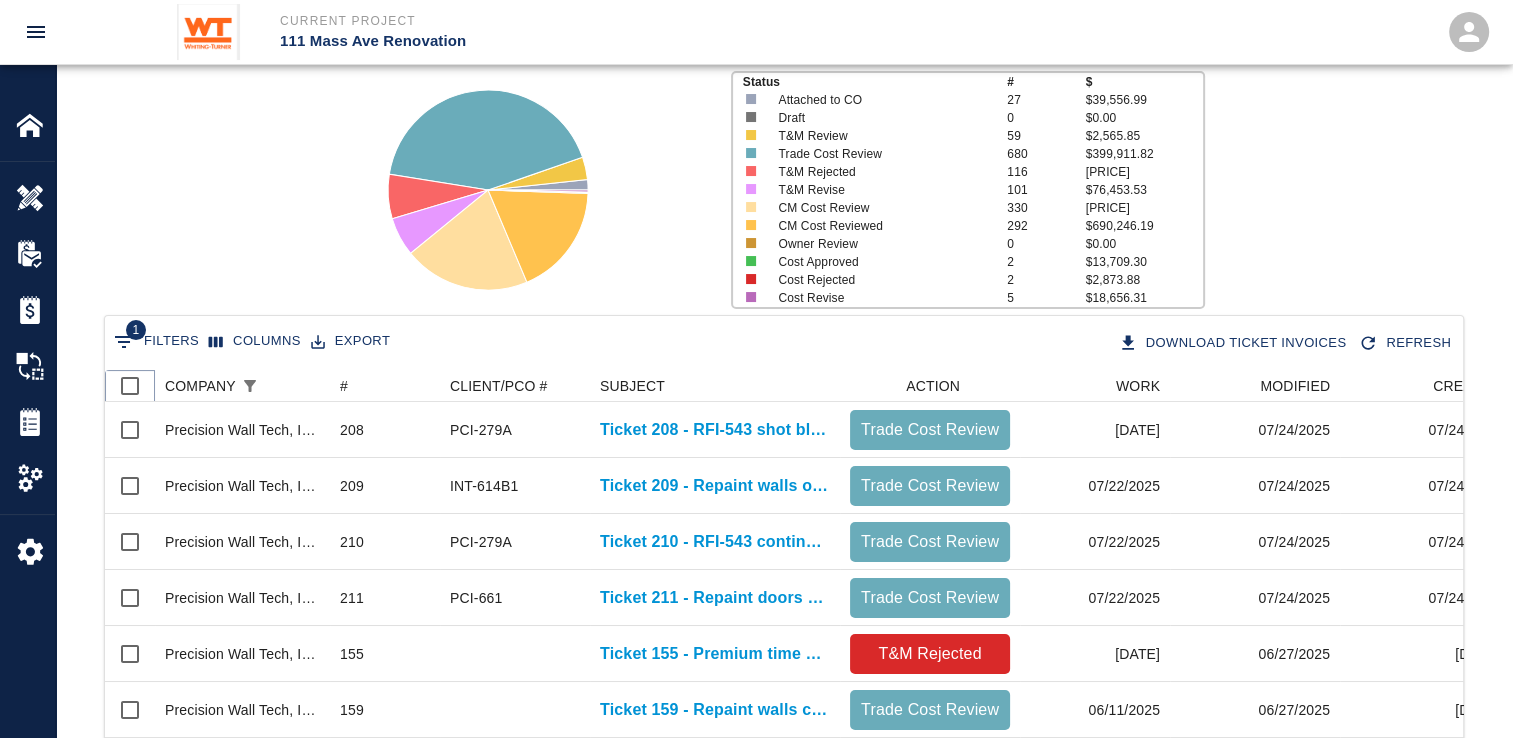 click at bounding box center (130, 386) 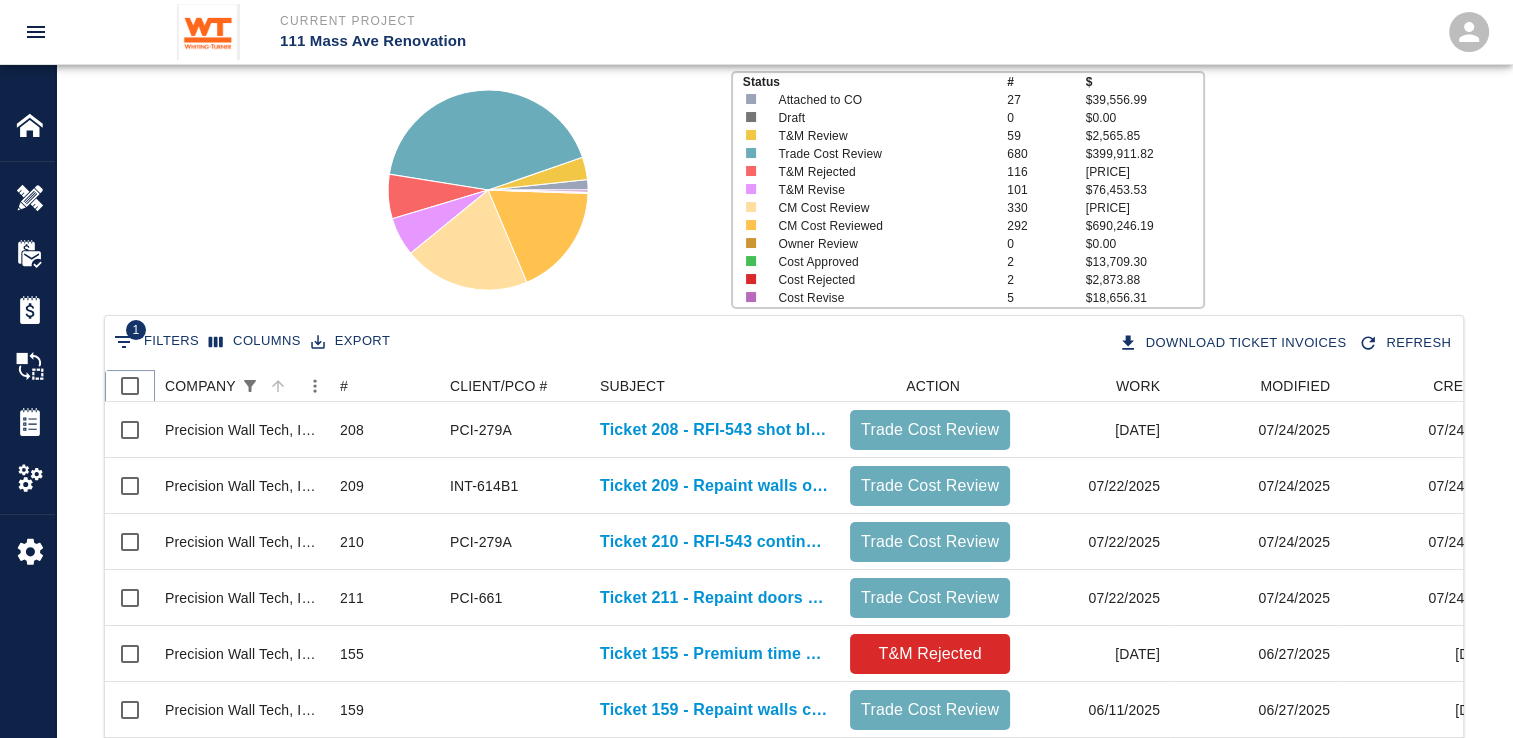 checkbox on "true" 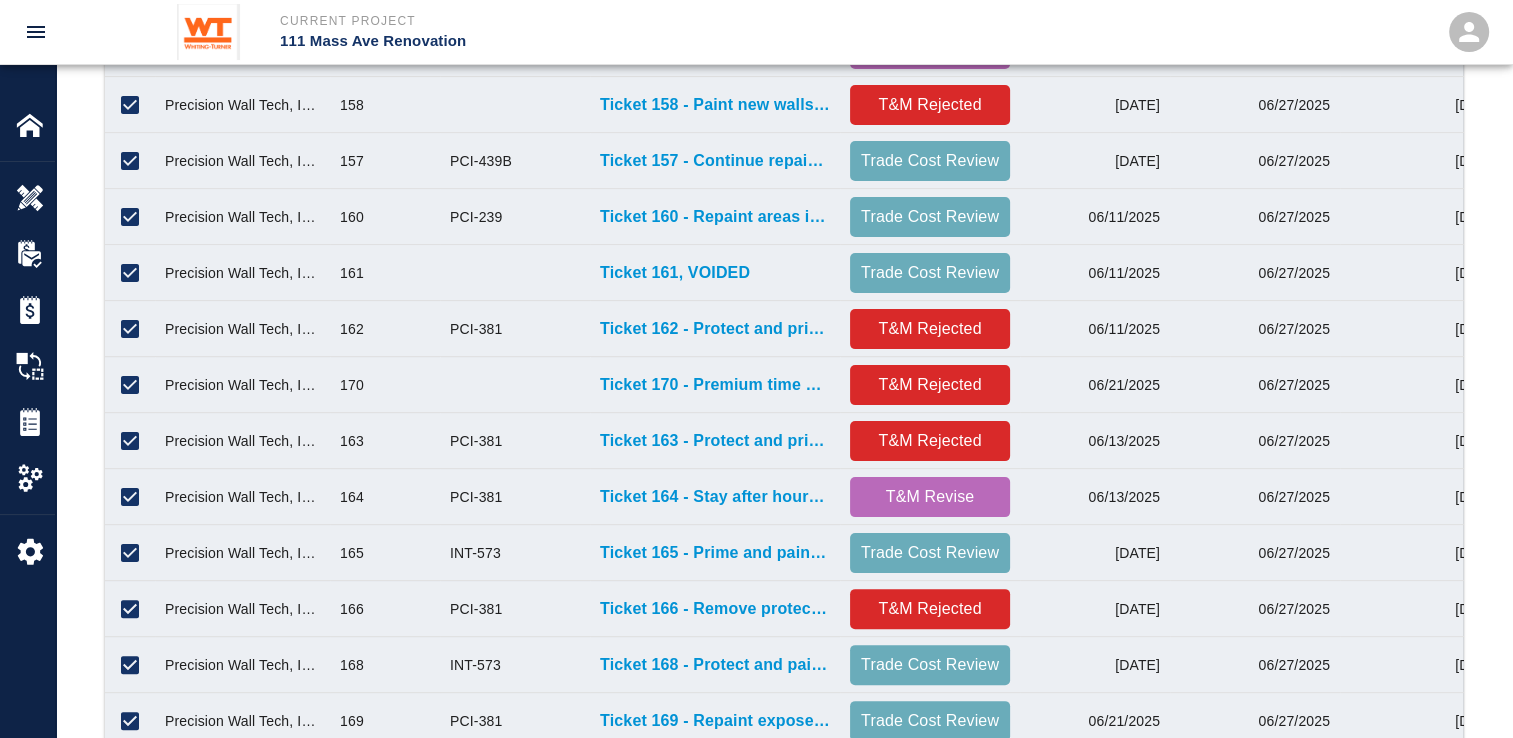 scroll, scrollTop: 1044, scrollLeft: 0, axis: vertical 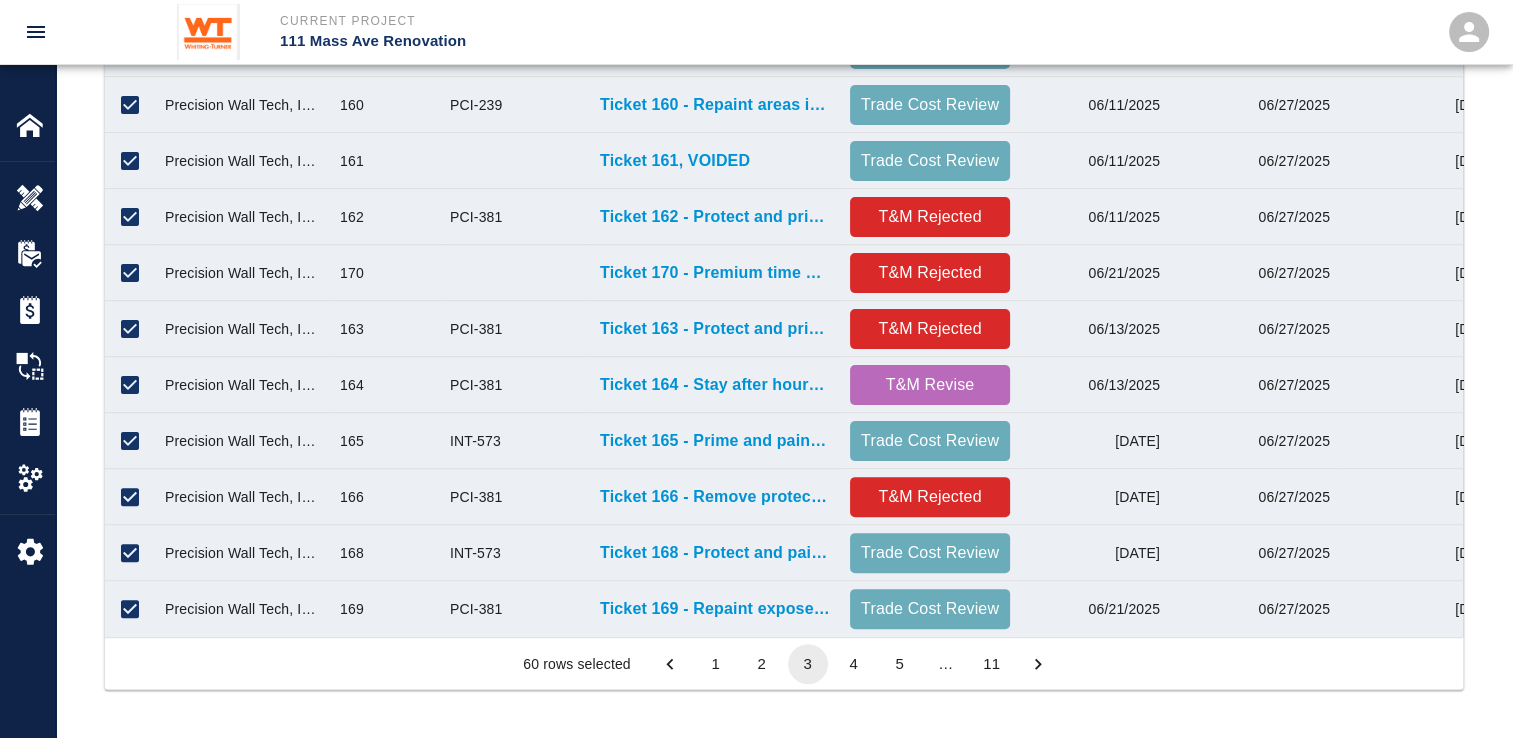 click on "4" at bounding box center (854, 664) 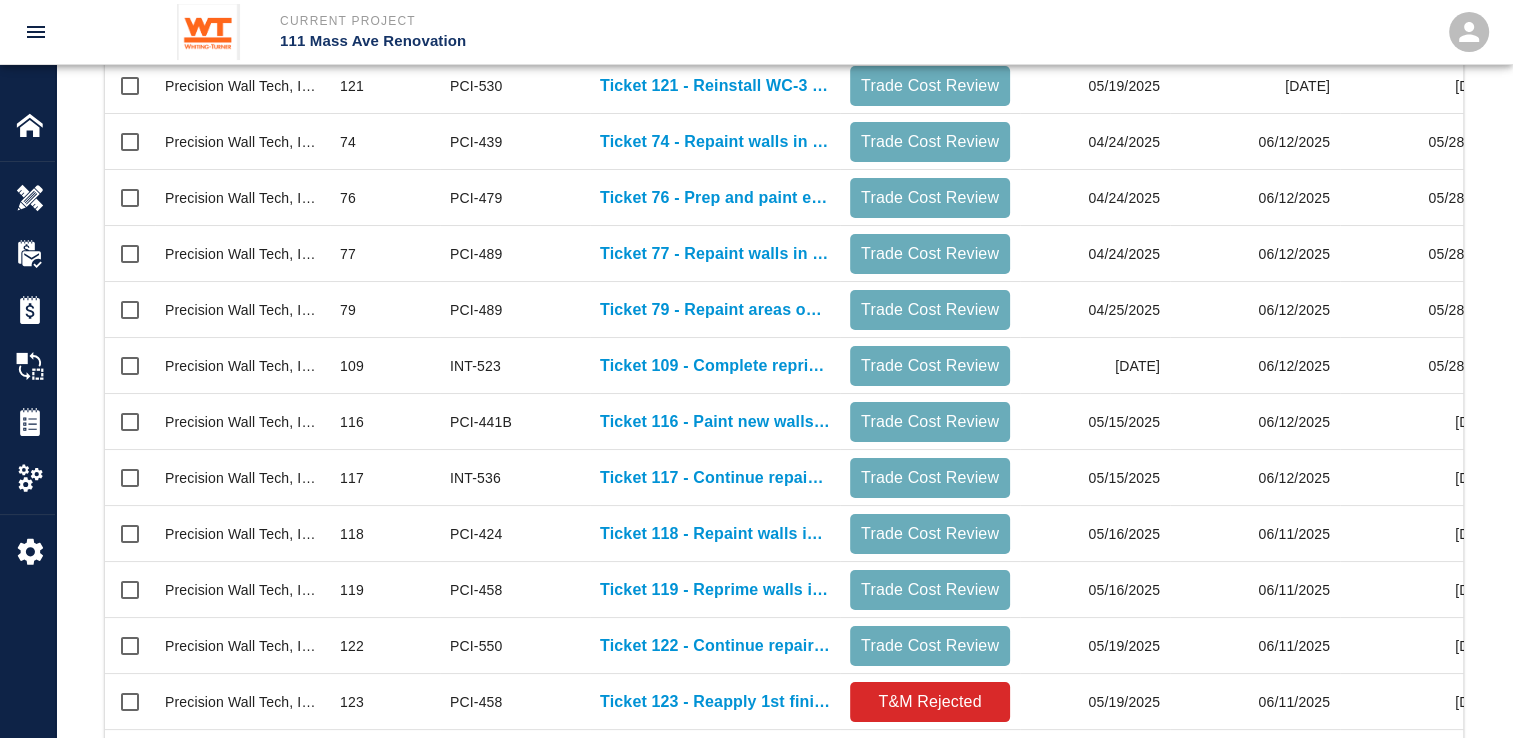 scroll, scrollTop: 44, scrollLeft: 0, axis: vertical 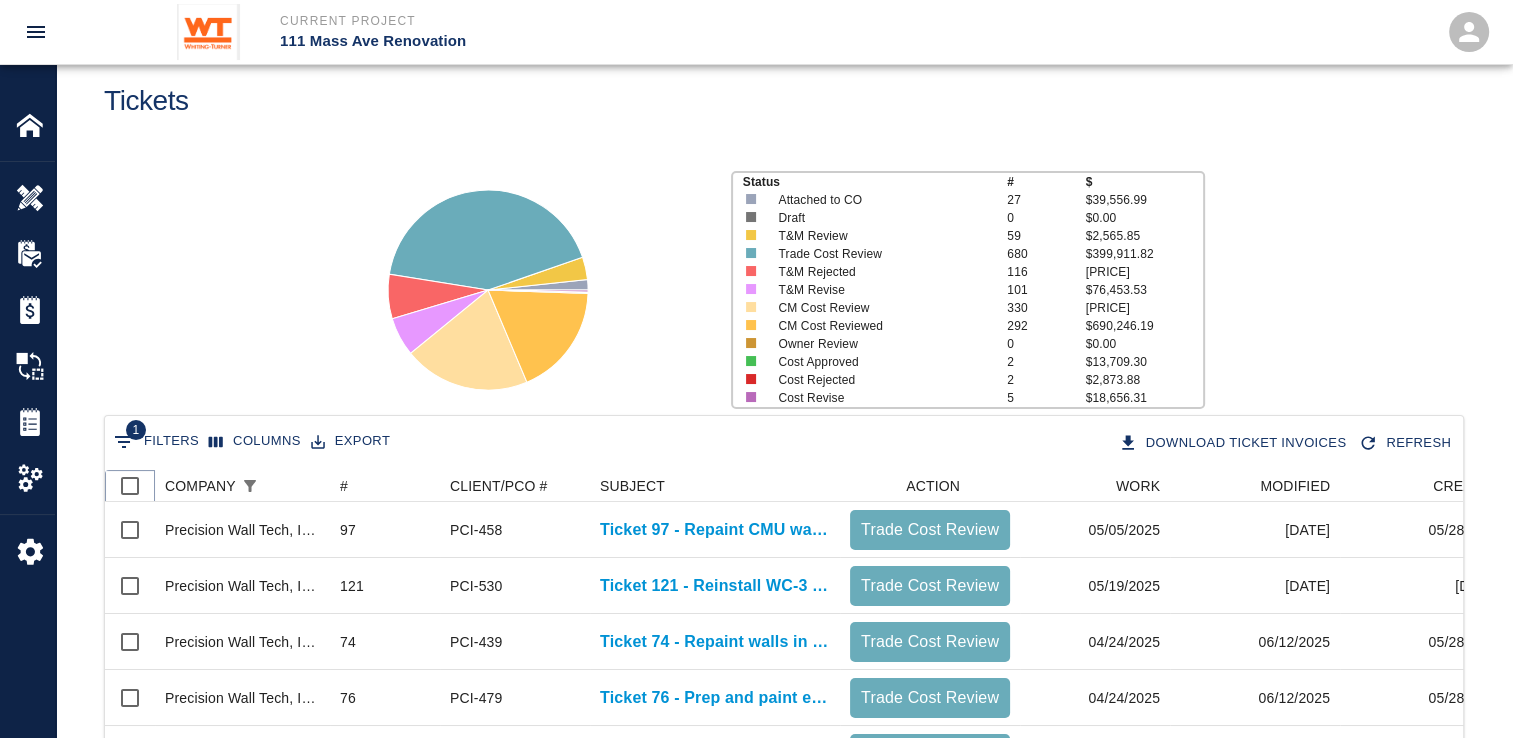 click at bounding box center [130, 486] 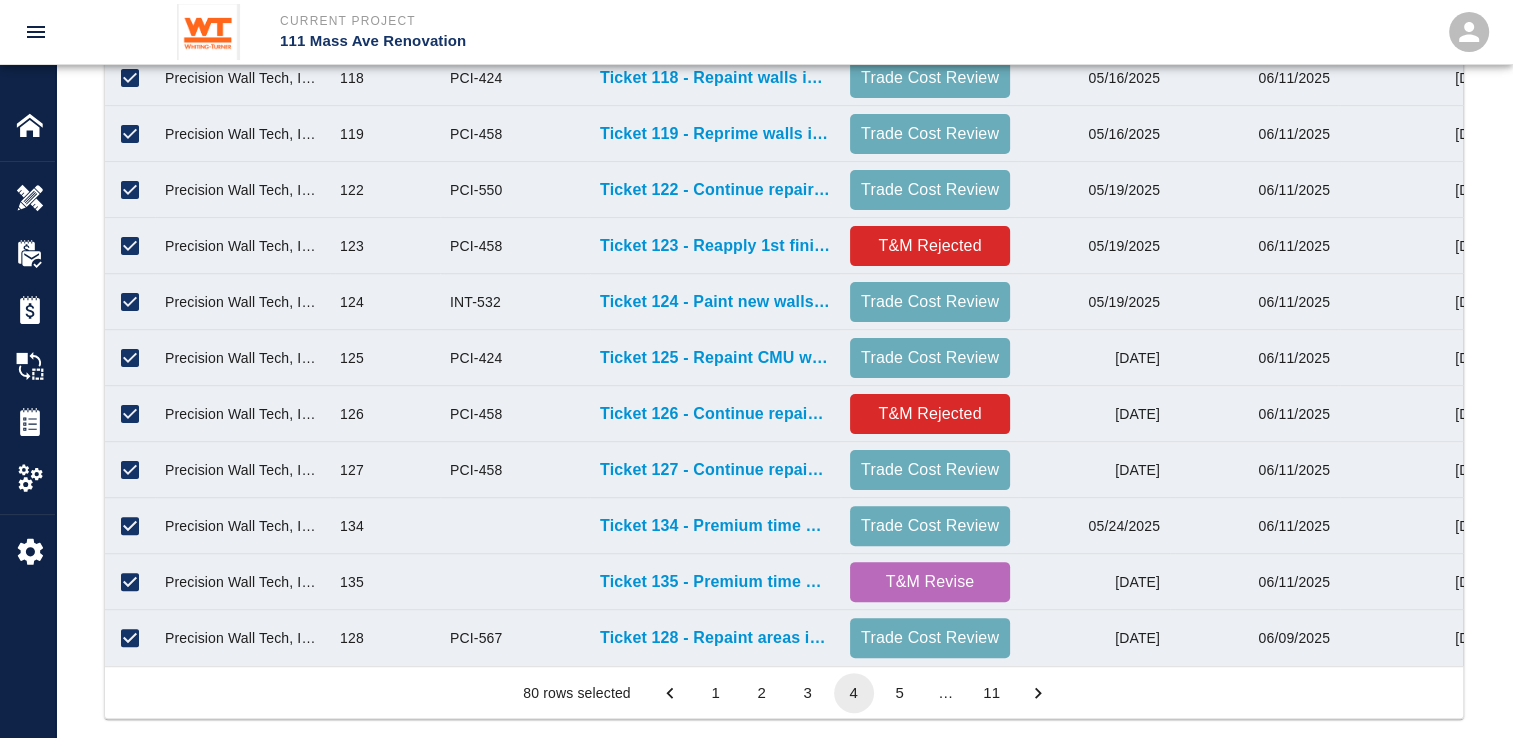 scroll, scrollTop: 1044, scrollLeft: 0, axis: vertical 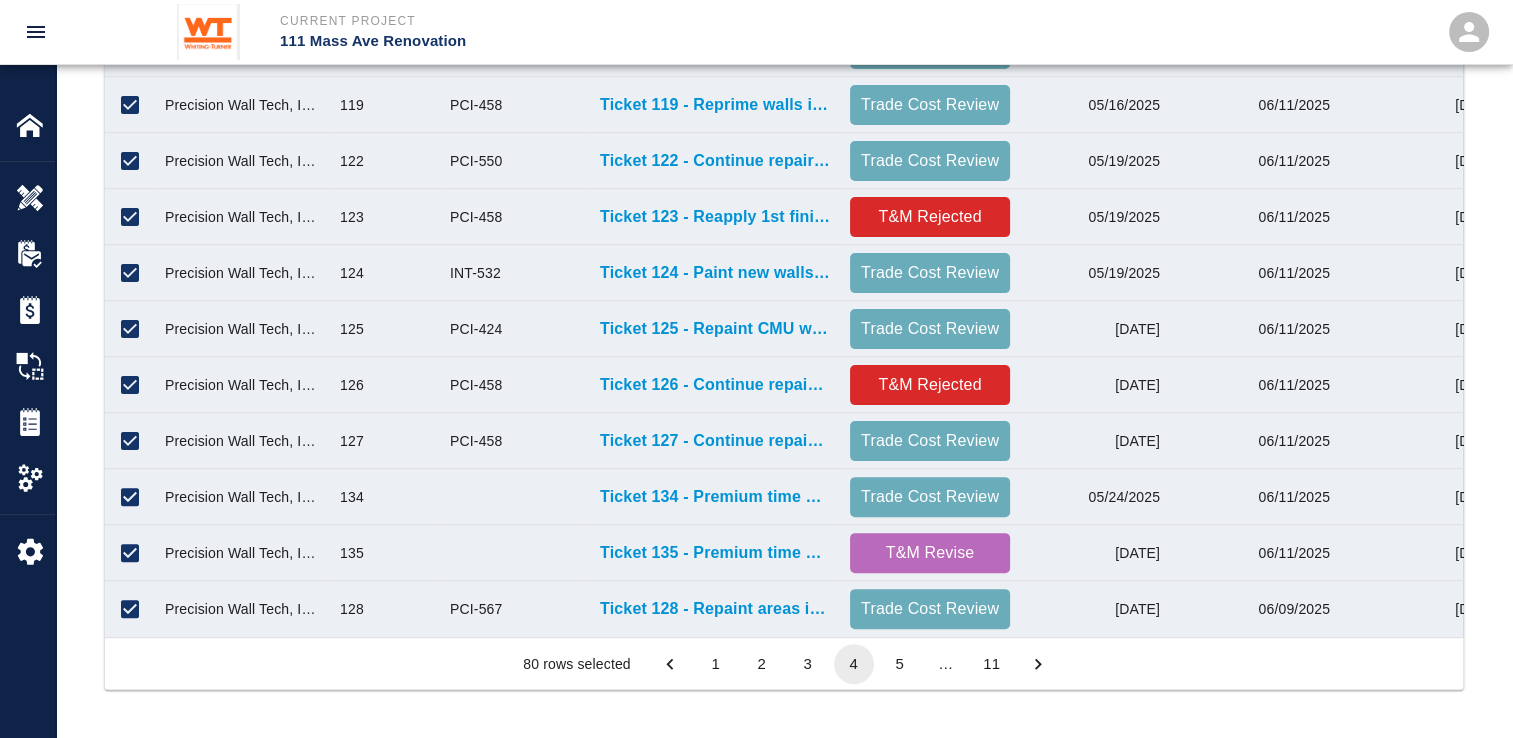 click on "5" at bounding box center (900, 664) 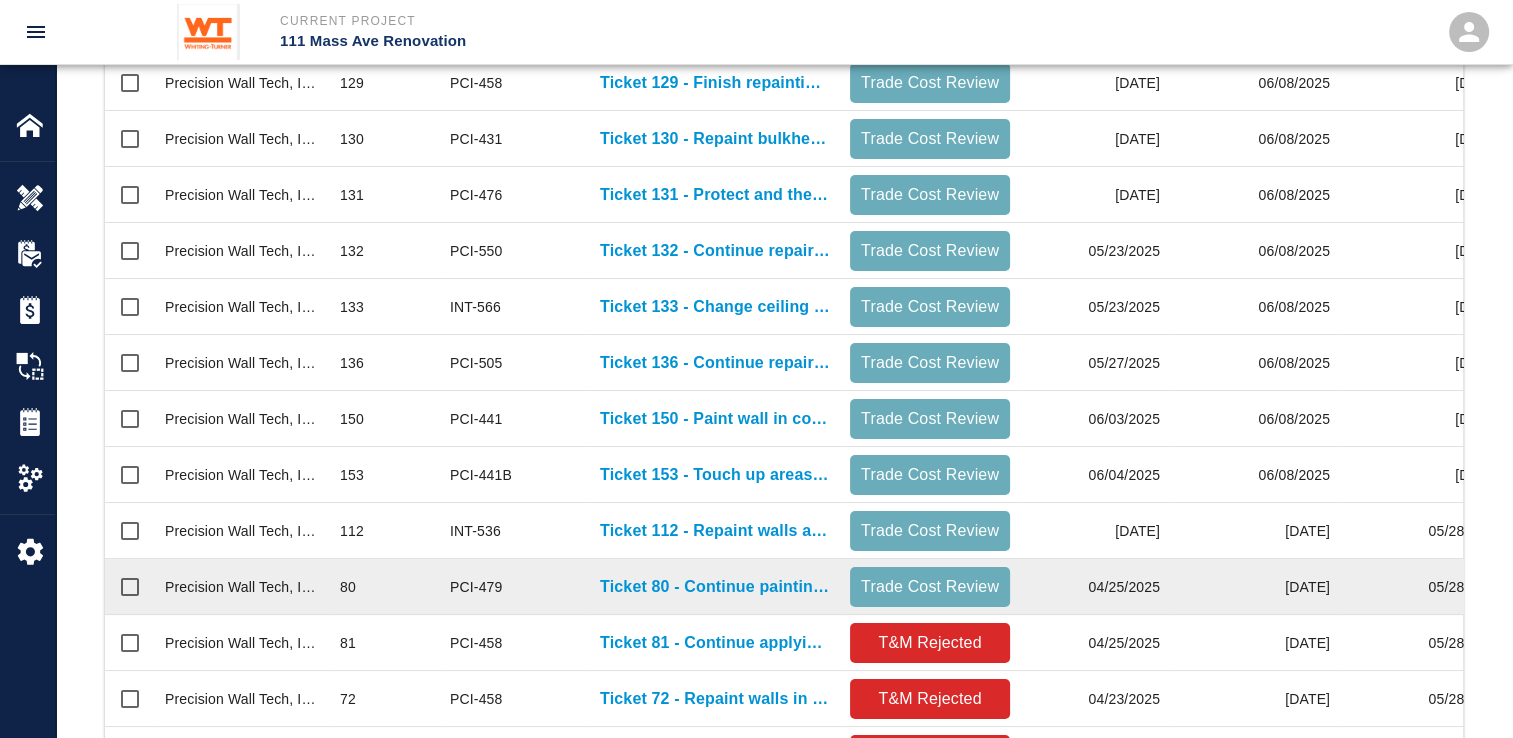 scroll, scrollTop: 144, scrollLeft: 0, axis: vertical 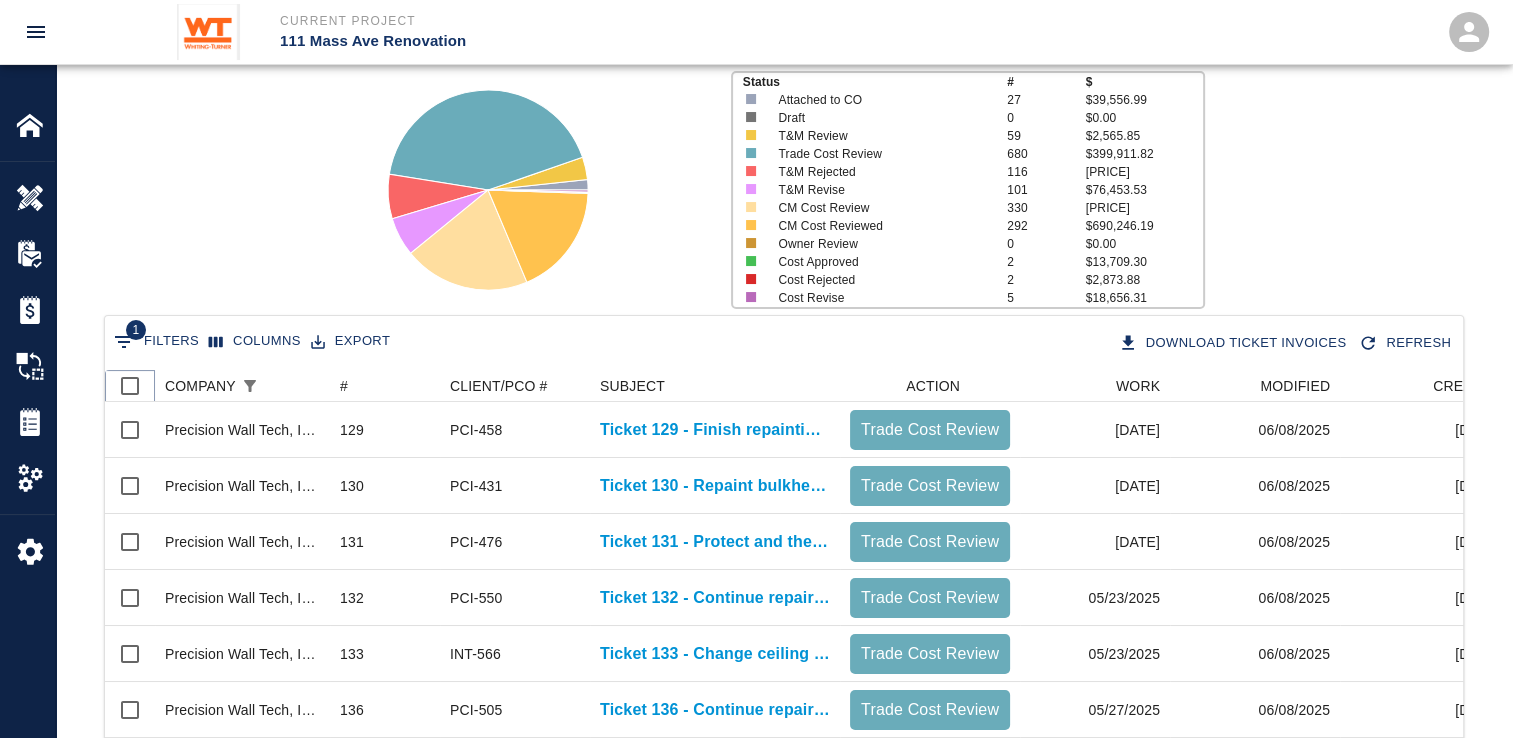 click at bounding box center (130, 386) 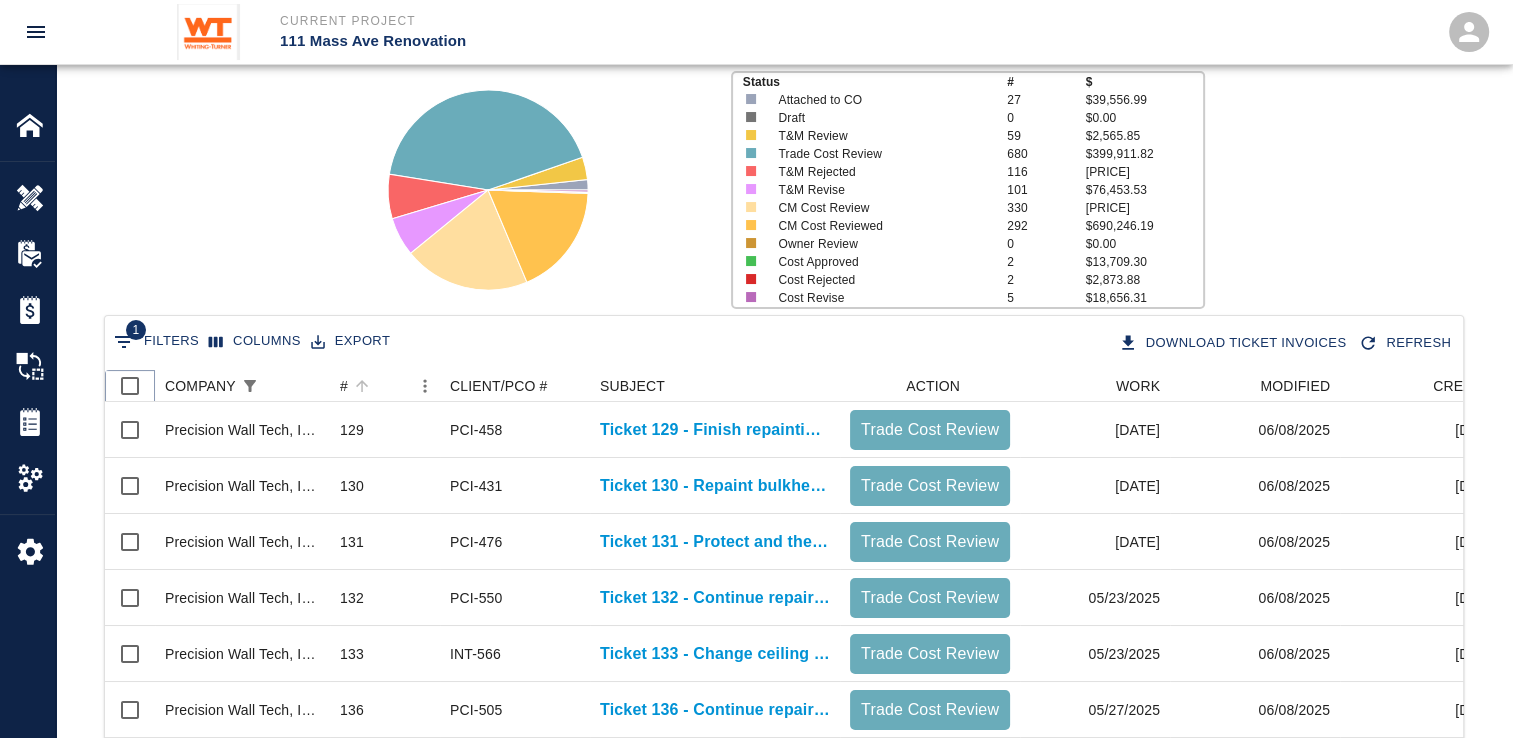 checkbox on "true" 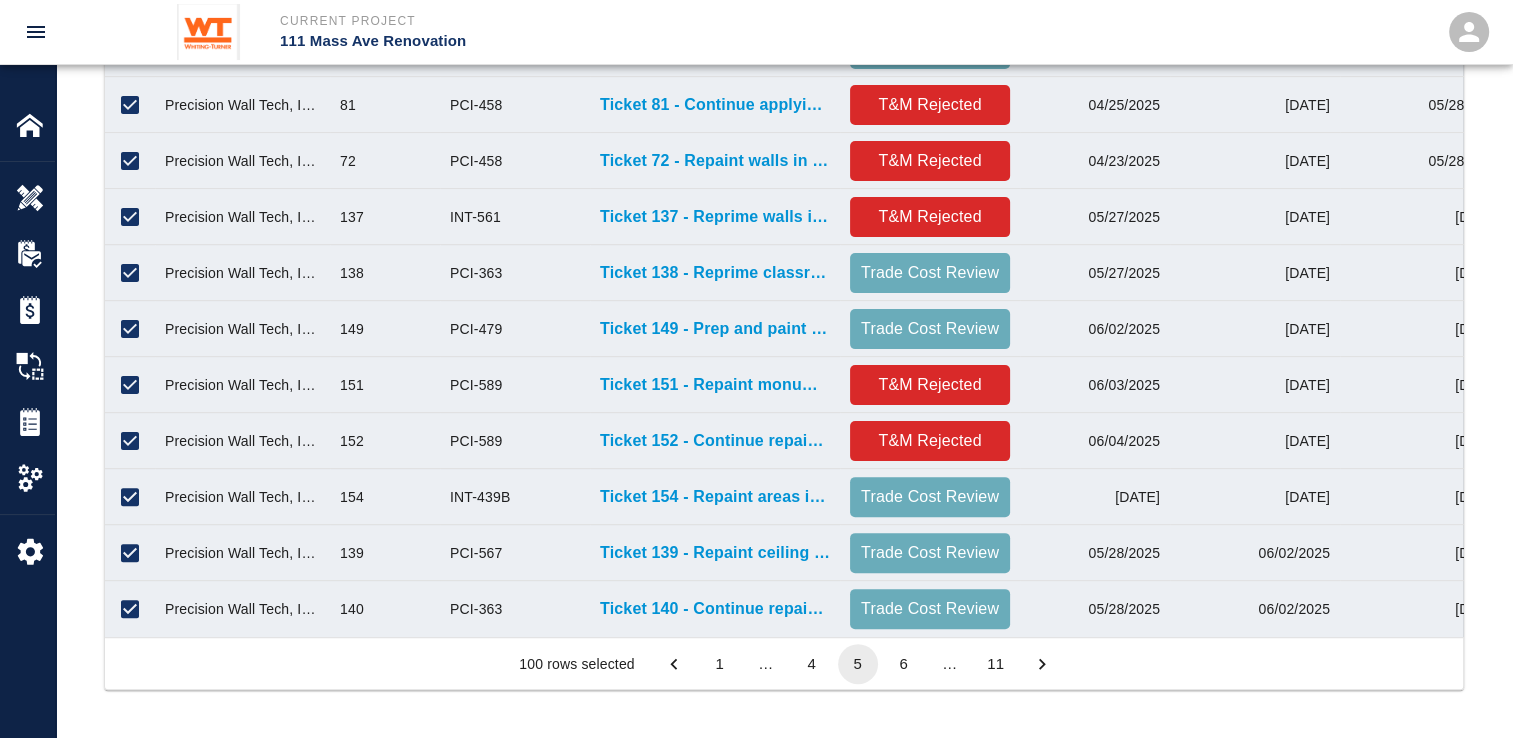 scroll, scrollTop: 1044, scrollLeft: 0, axis: vertical 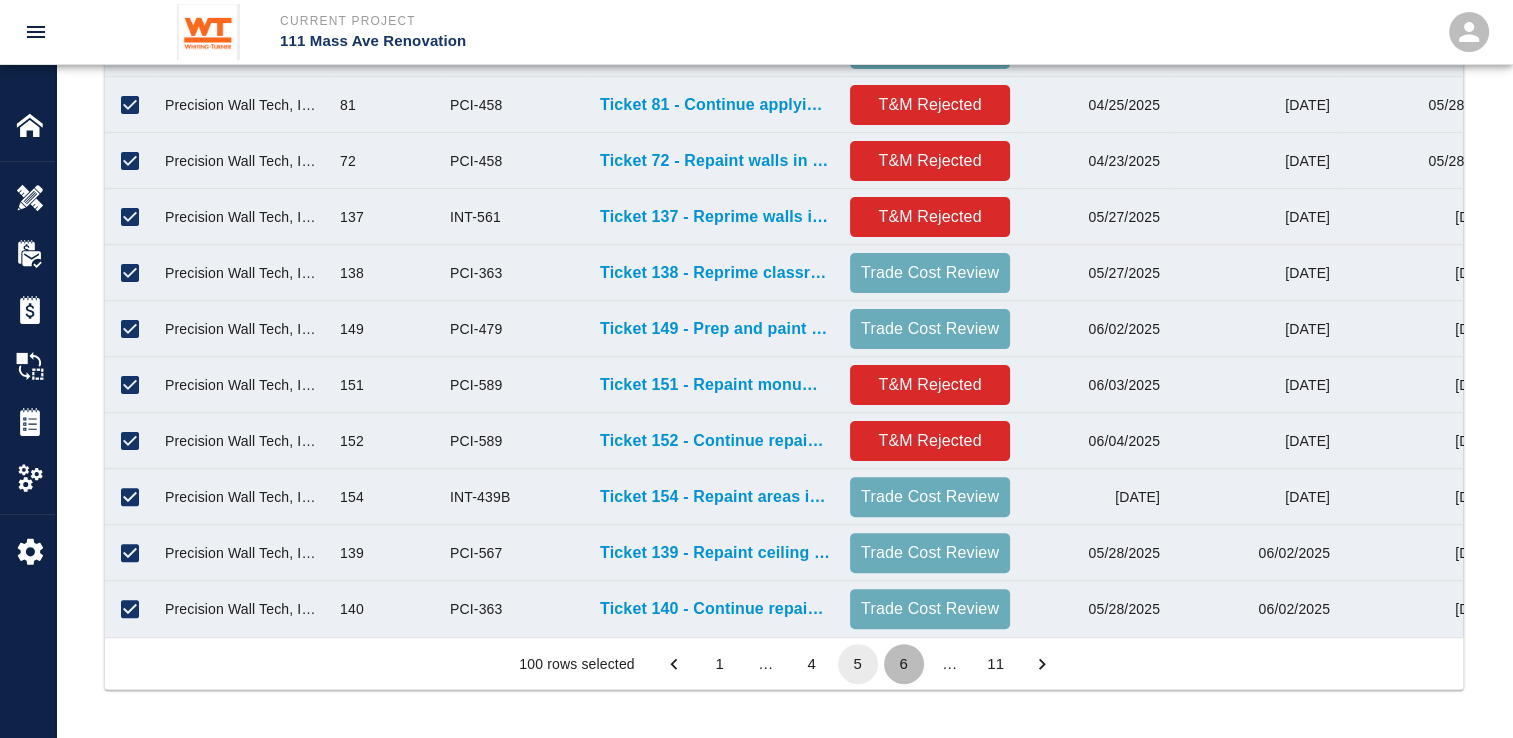 click on "6" at bounding box center [904, 664] 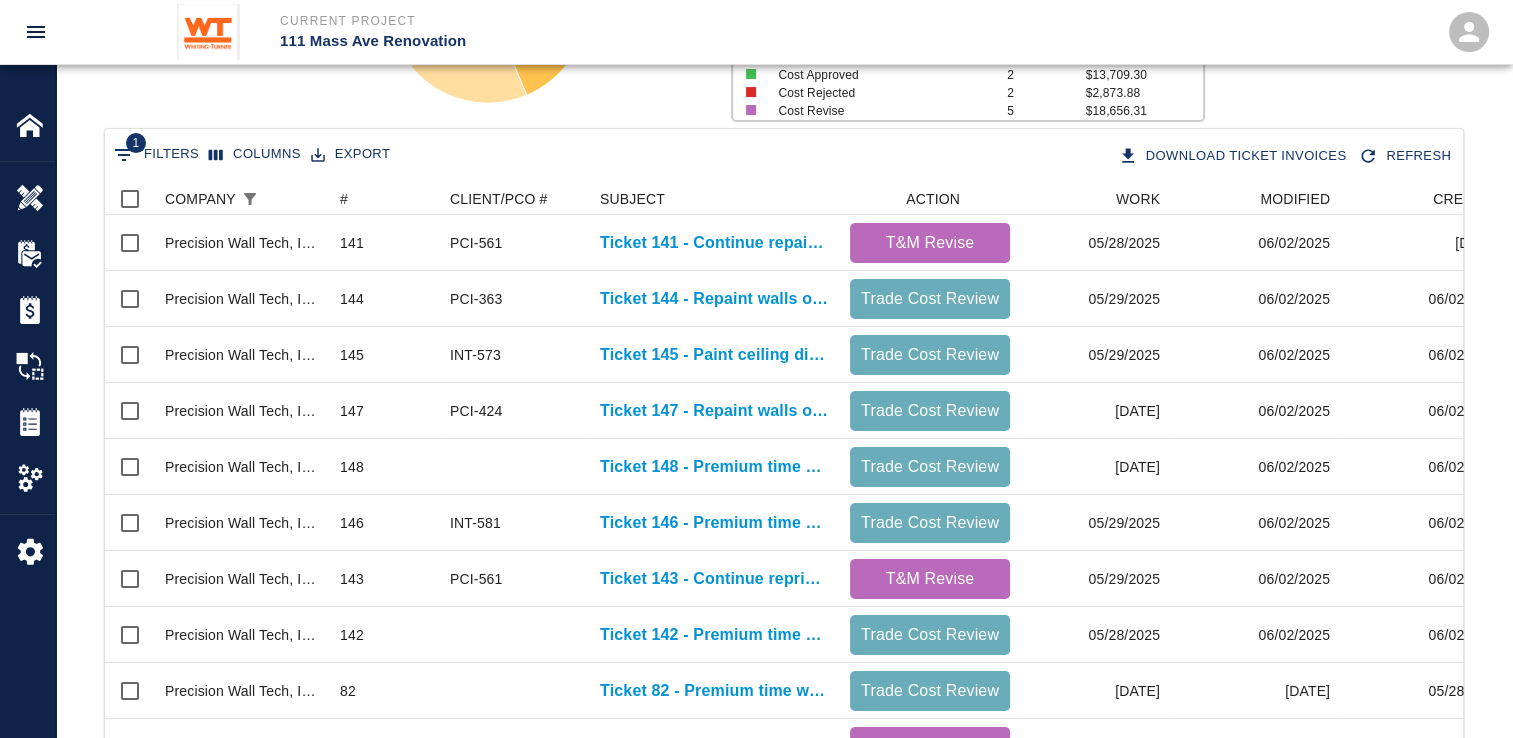 scroll, scrollTop: 44, scrollLeft: 0, axis: vertical 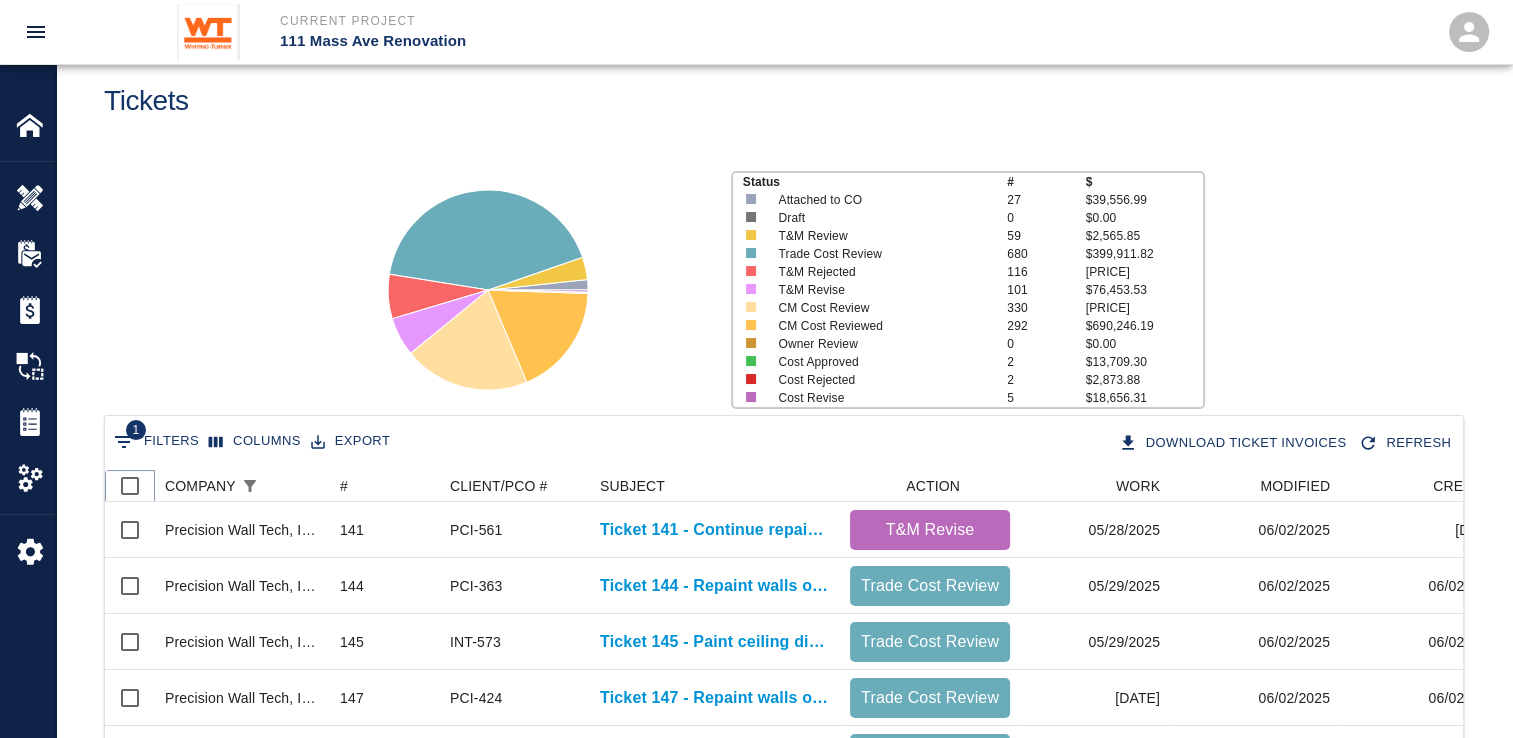 click at bounding box center [130, 486] 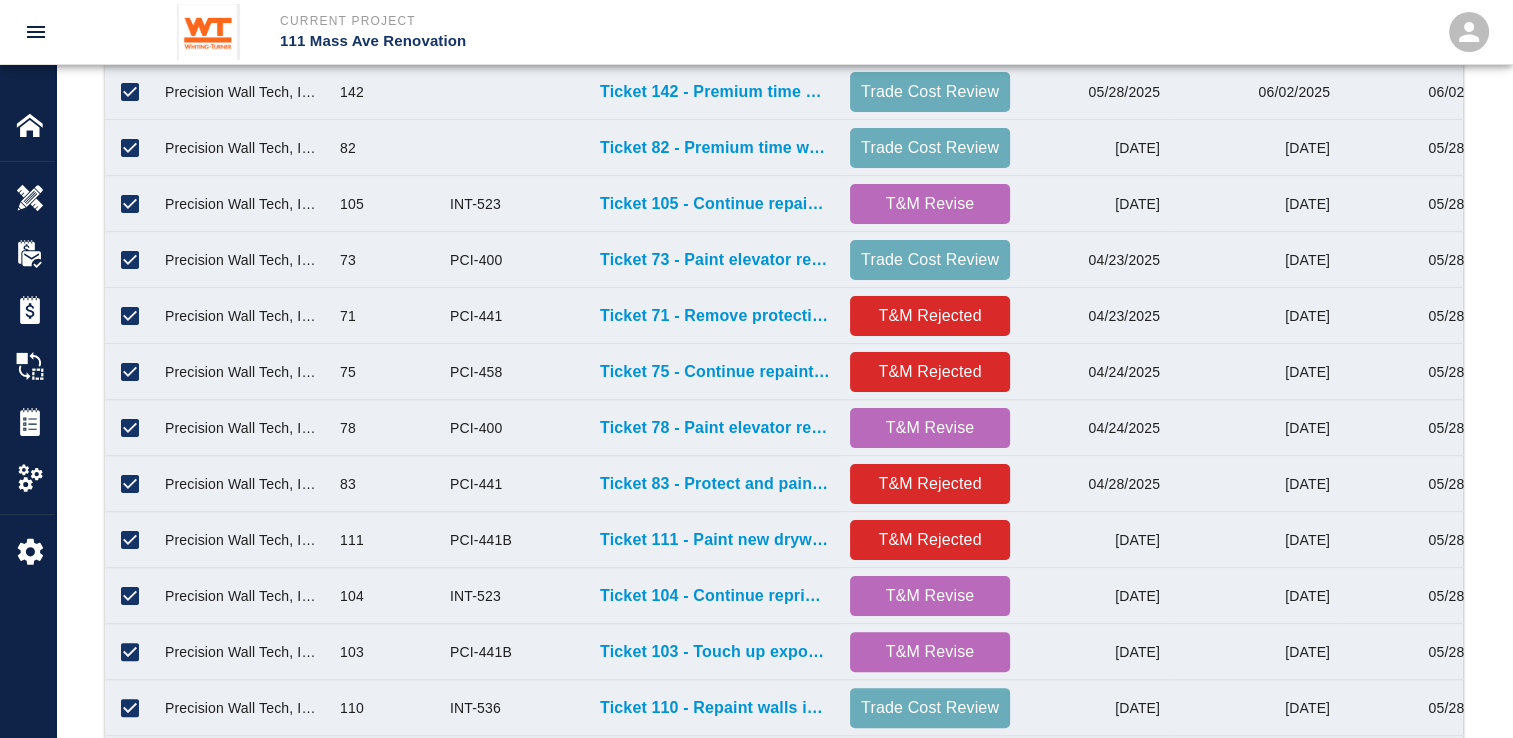 scroll, scrollTop: 1044, scrollLeft: 0, axis: vertical 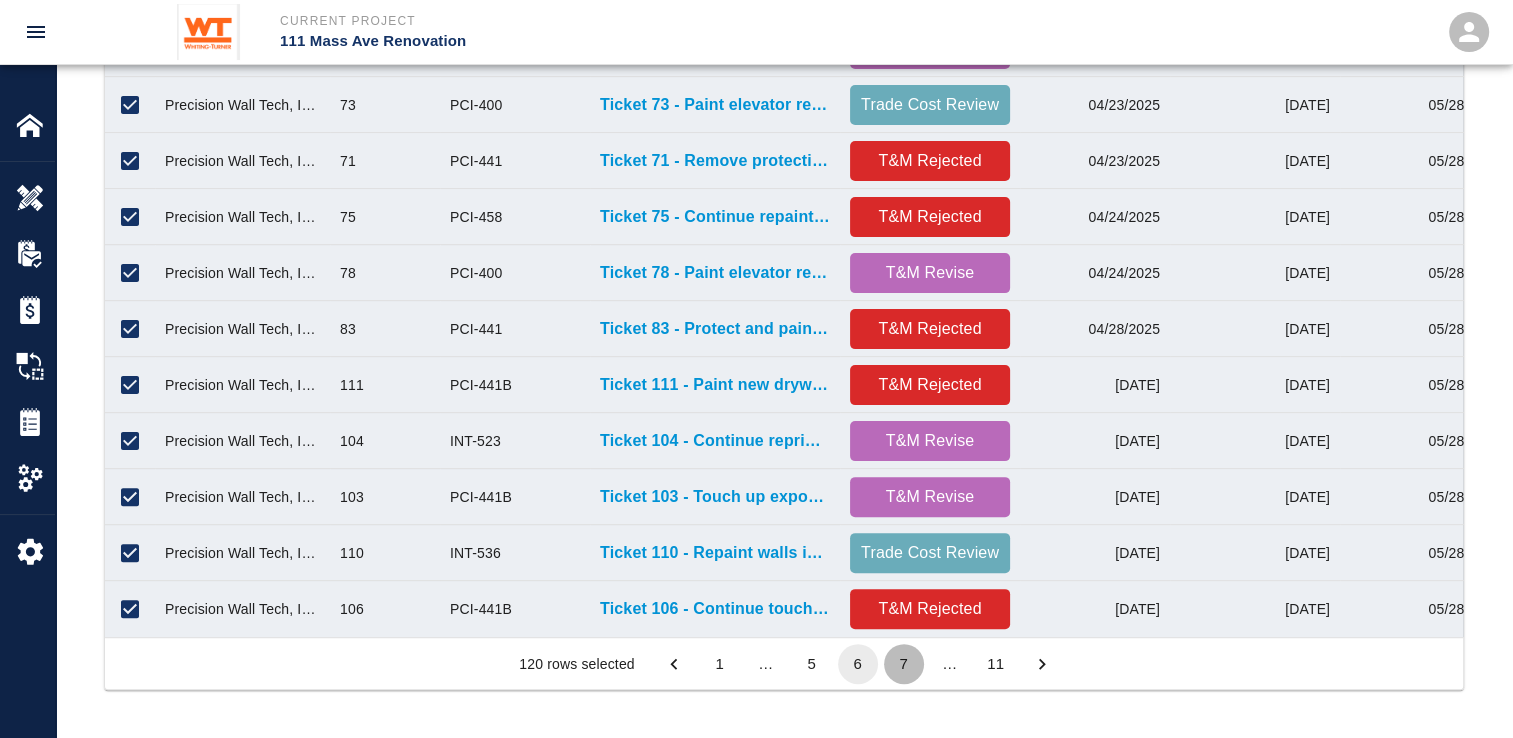 click on "7" at bounding box center (904, 664) 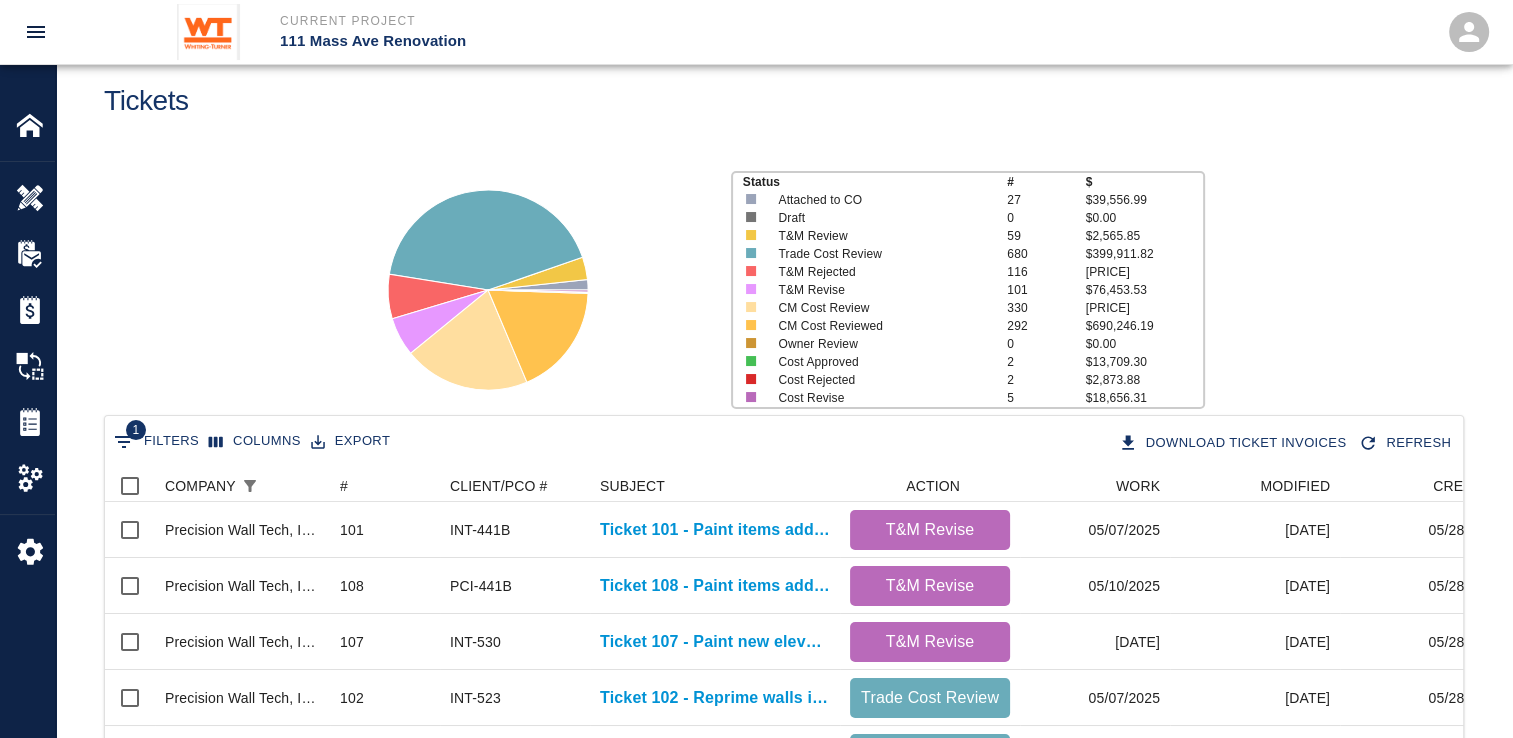 scroll, scrollTop: 44, scrollLeft: 0, axis: vertical 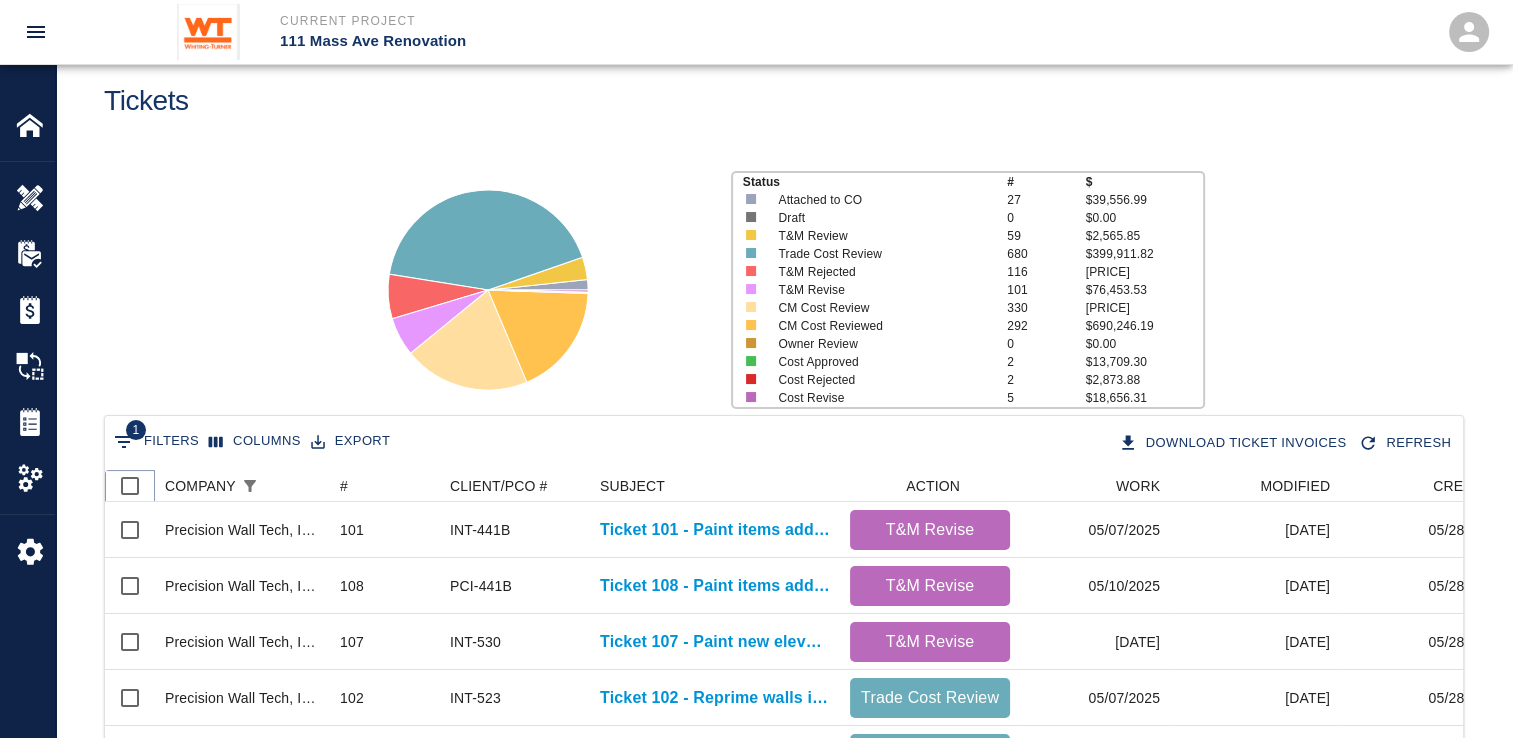 drag, startPoint x: 135, startPoint y: 478, endPoint x: 208, endPoint y: 426, distance: 89.62701 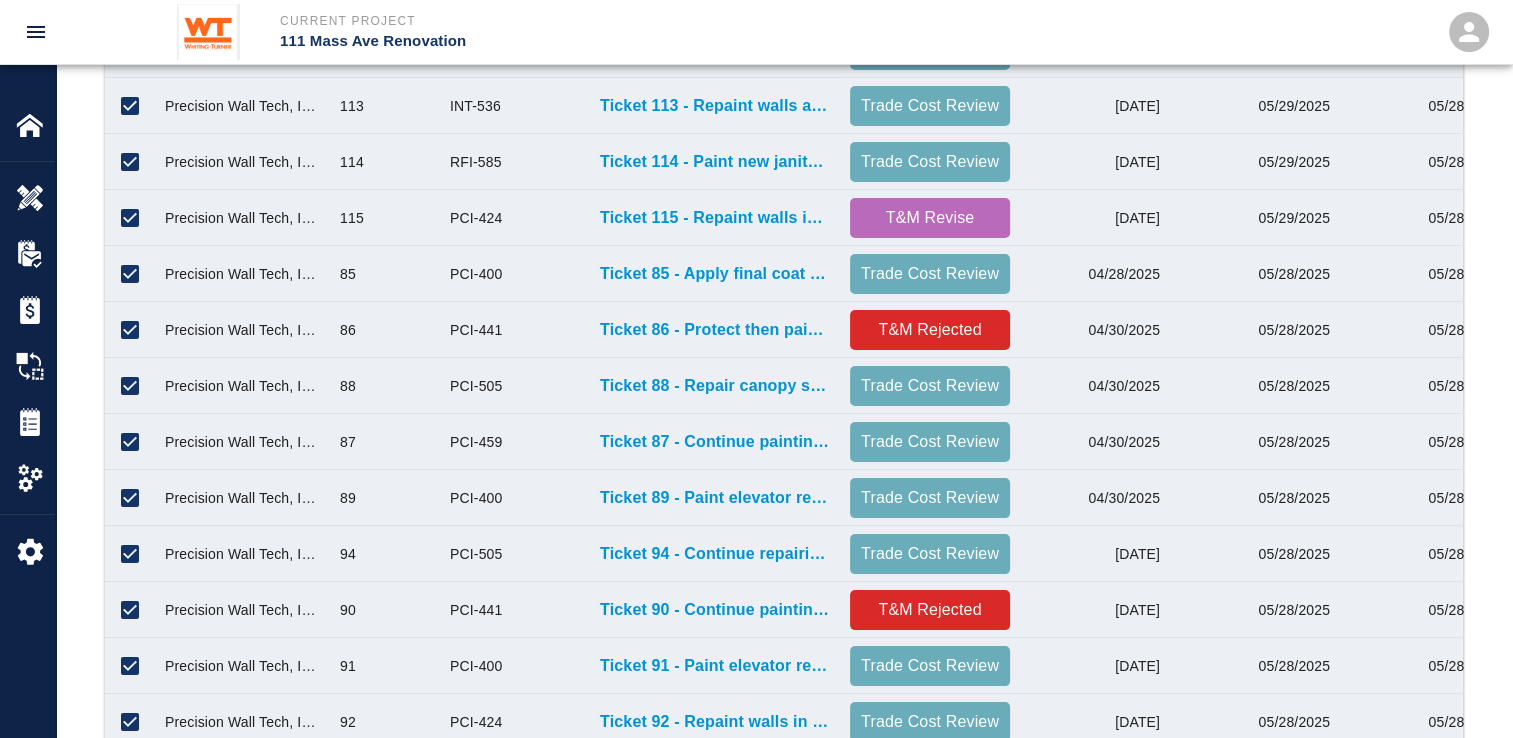 scroll, scrollTop: 1044, scrollLeft: 0, axis: vertical 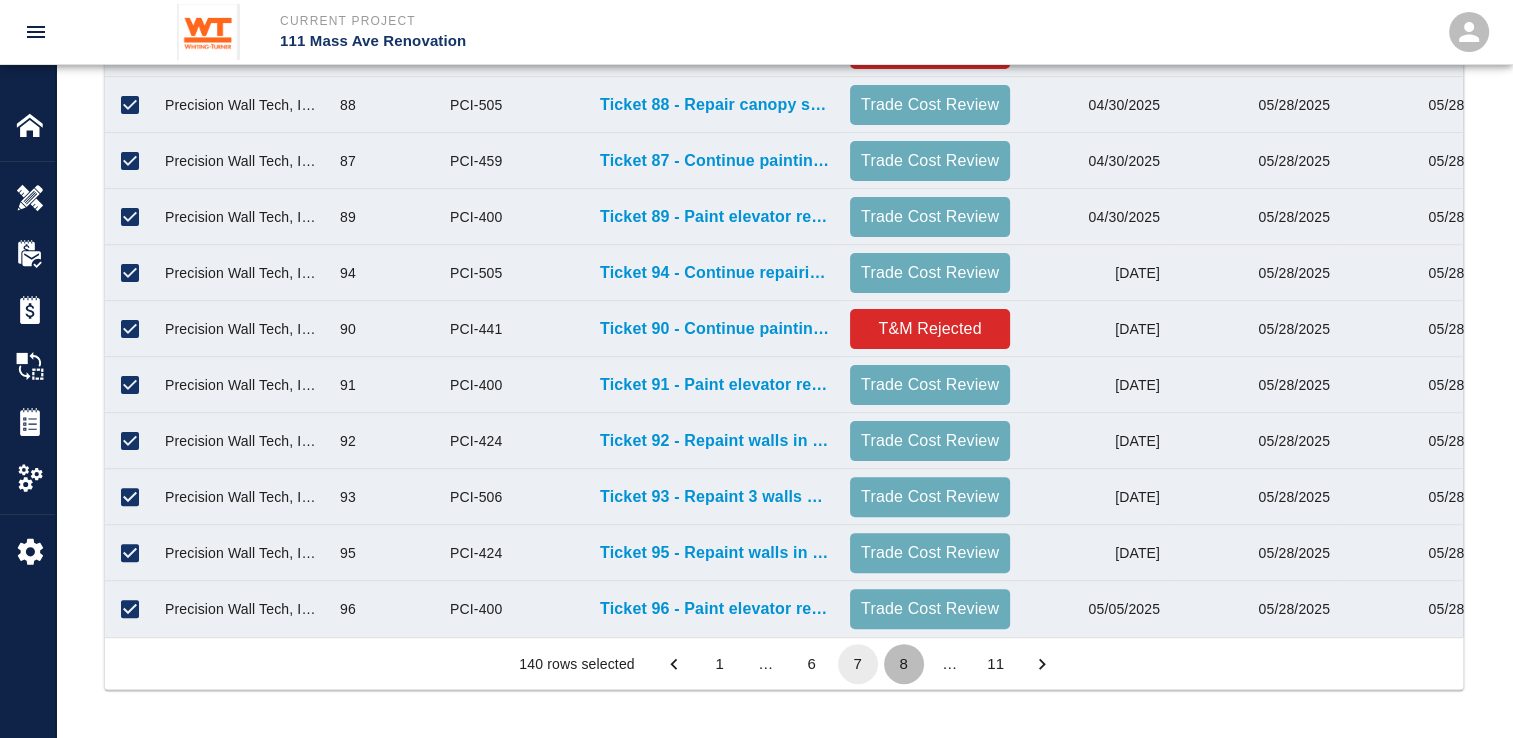 click on "8" at bounding box center [904, 664] 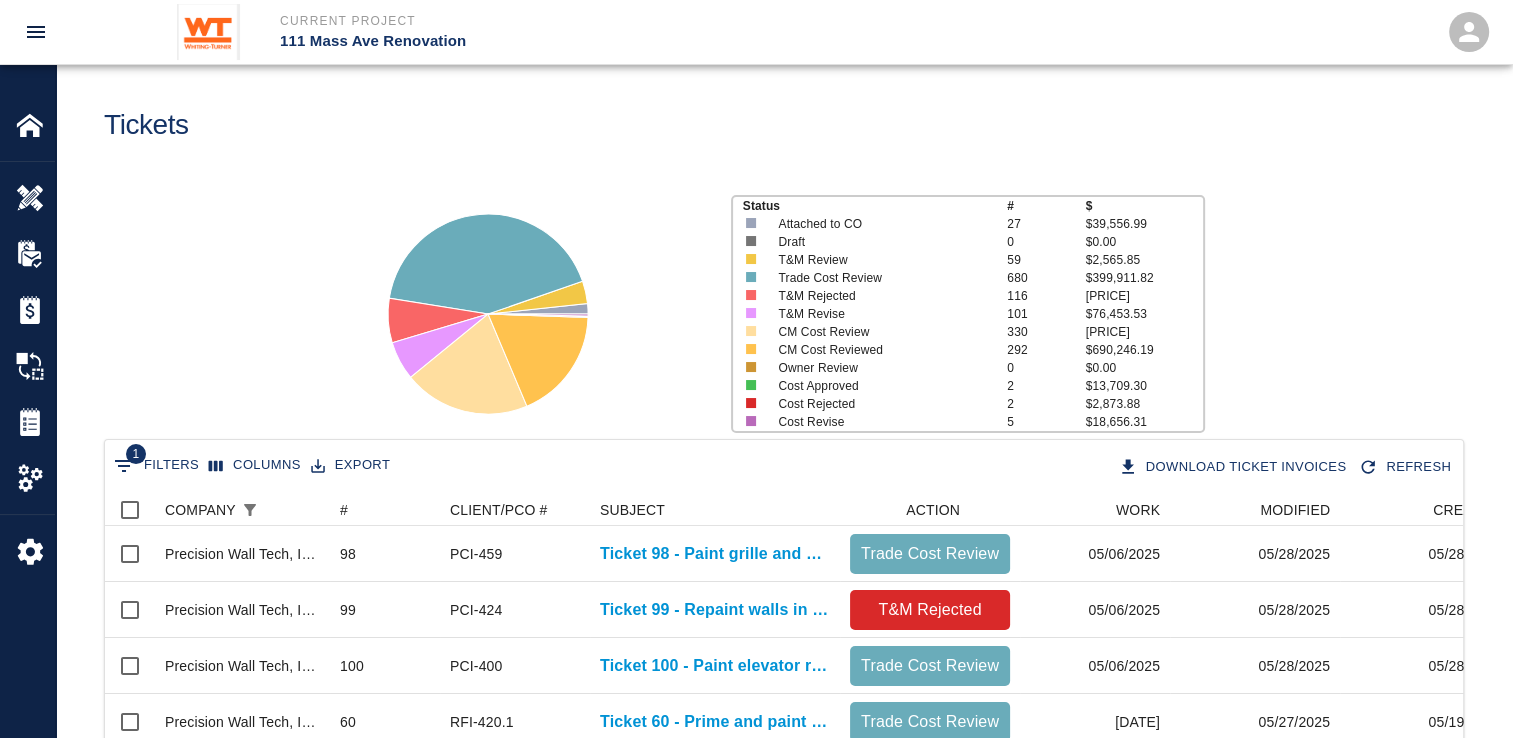 scroll, scrollTop: 0, scrollLeft: 0, axis: both 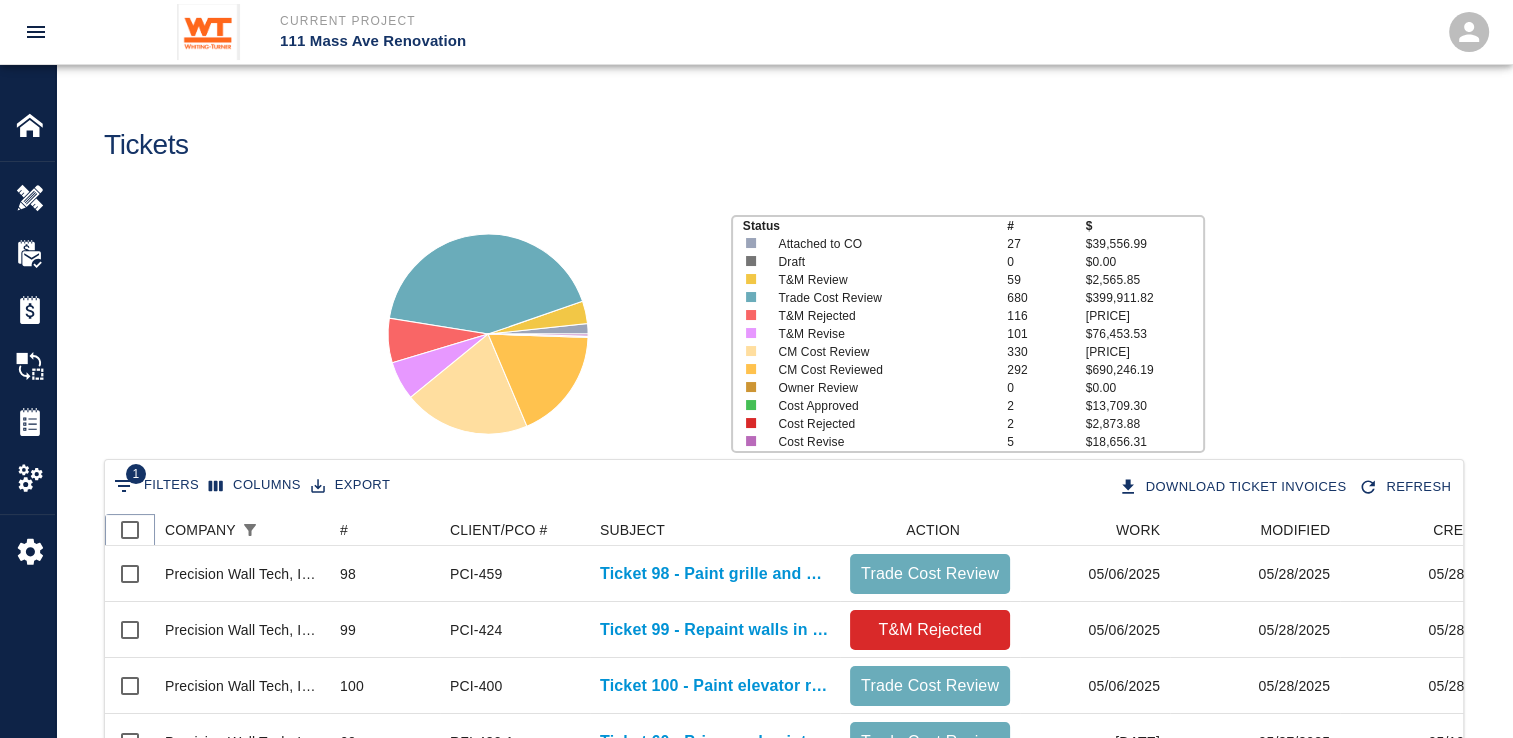 click at bounding box center [130, 530] 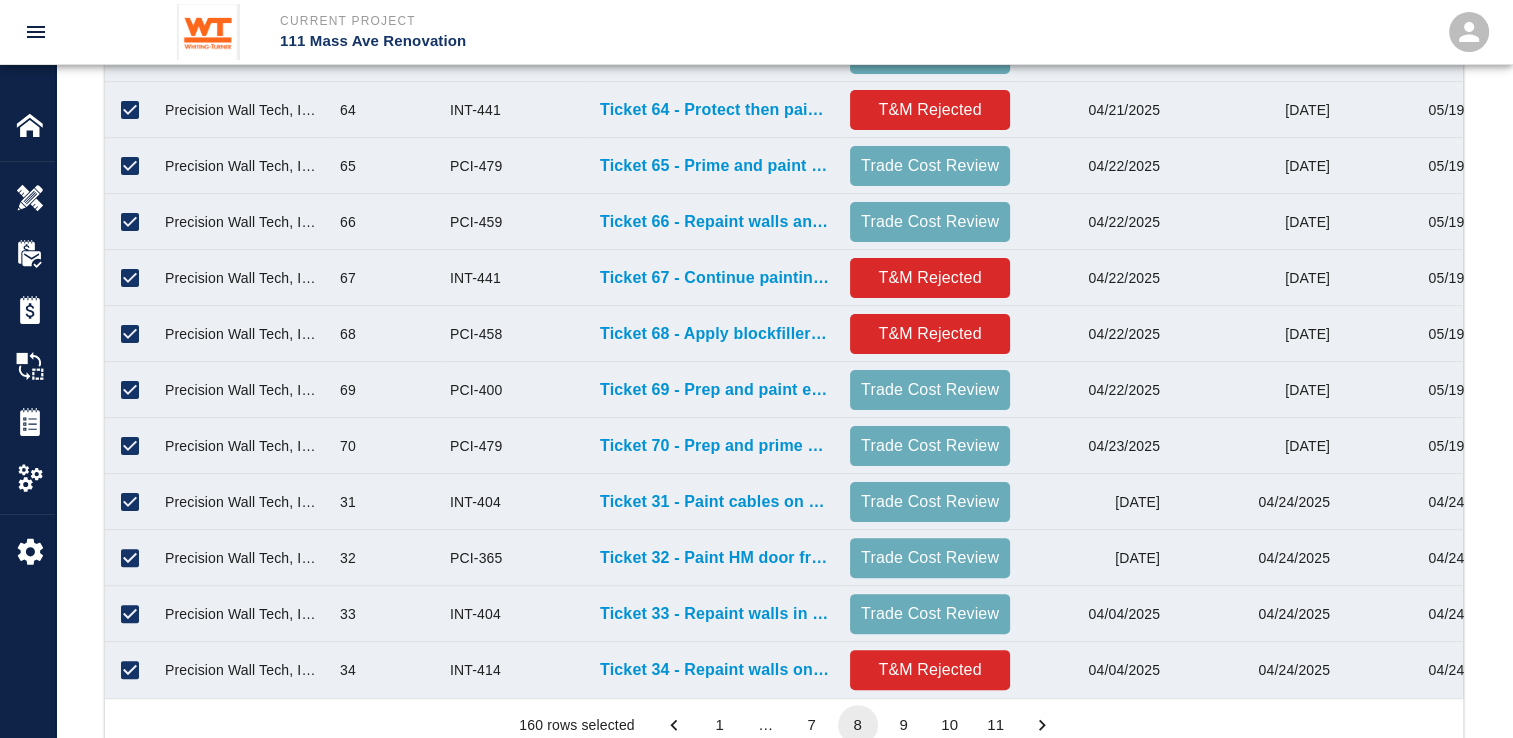 scroll, scrollTop: 1044, scrollLeft: 0, axis: vertical 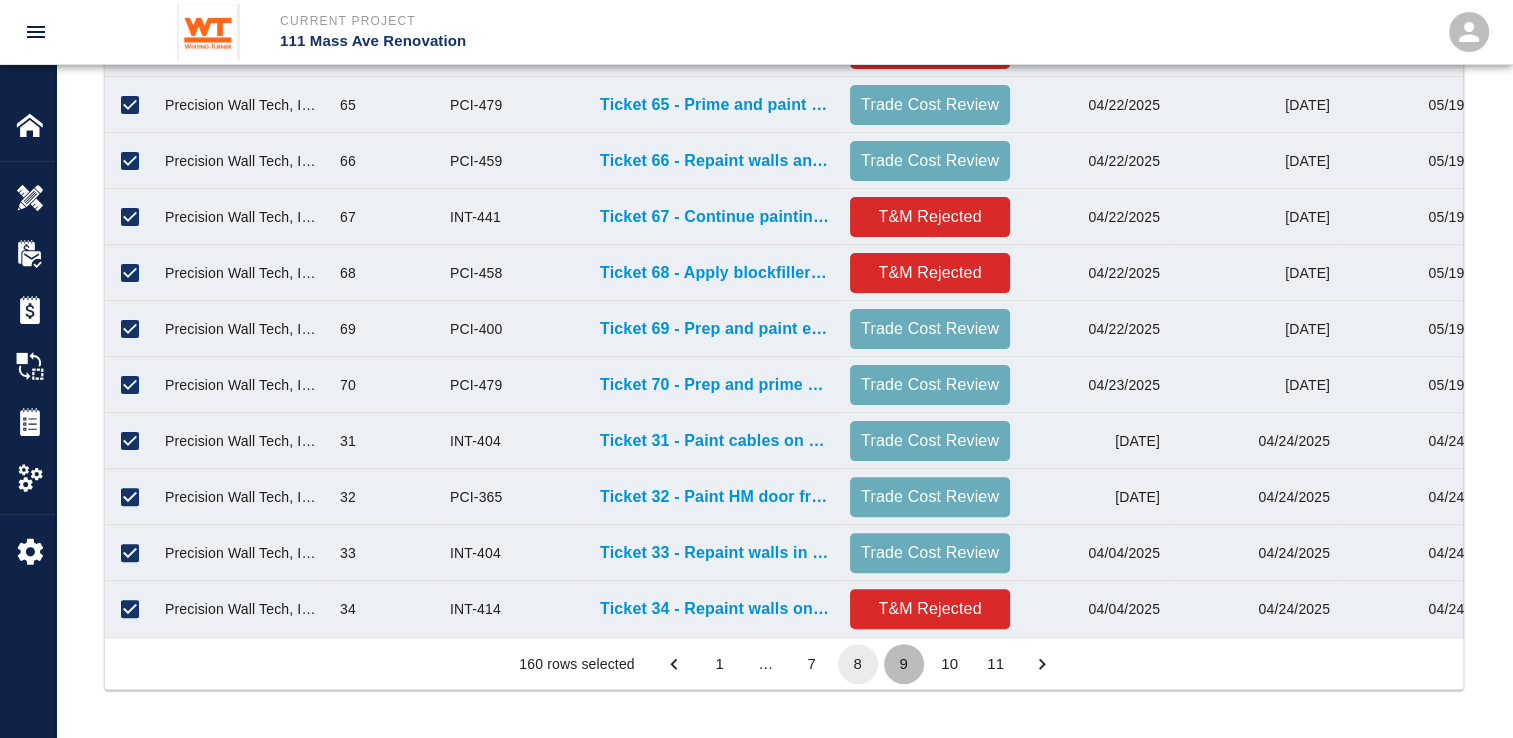 click on "9" at bounding box center [904, 664] 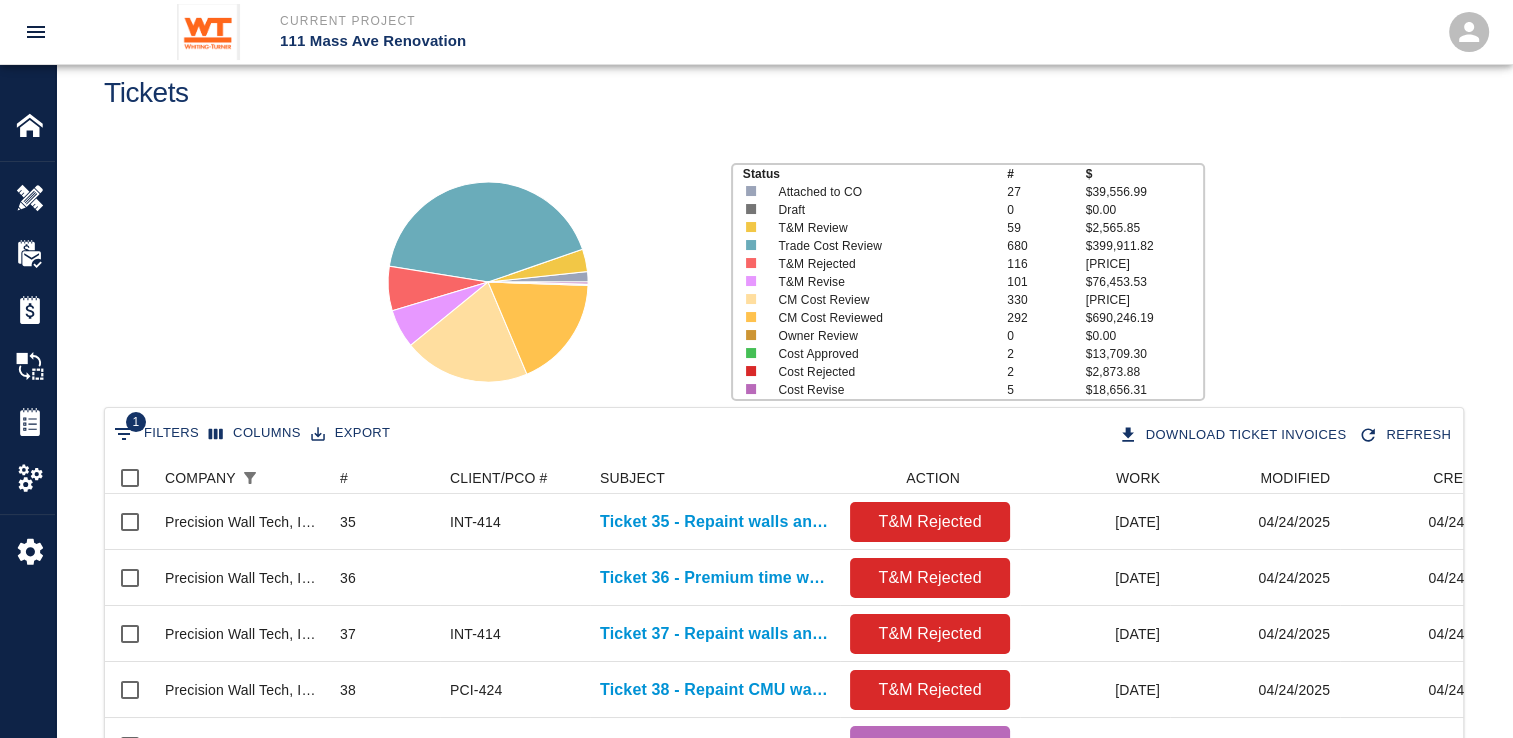 scroll, scrollTop: 0, scrollLeft: 0, axis: both 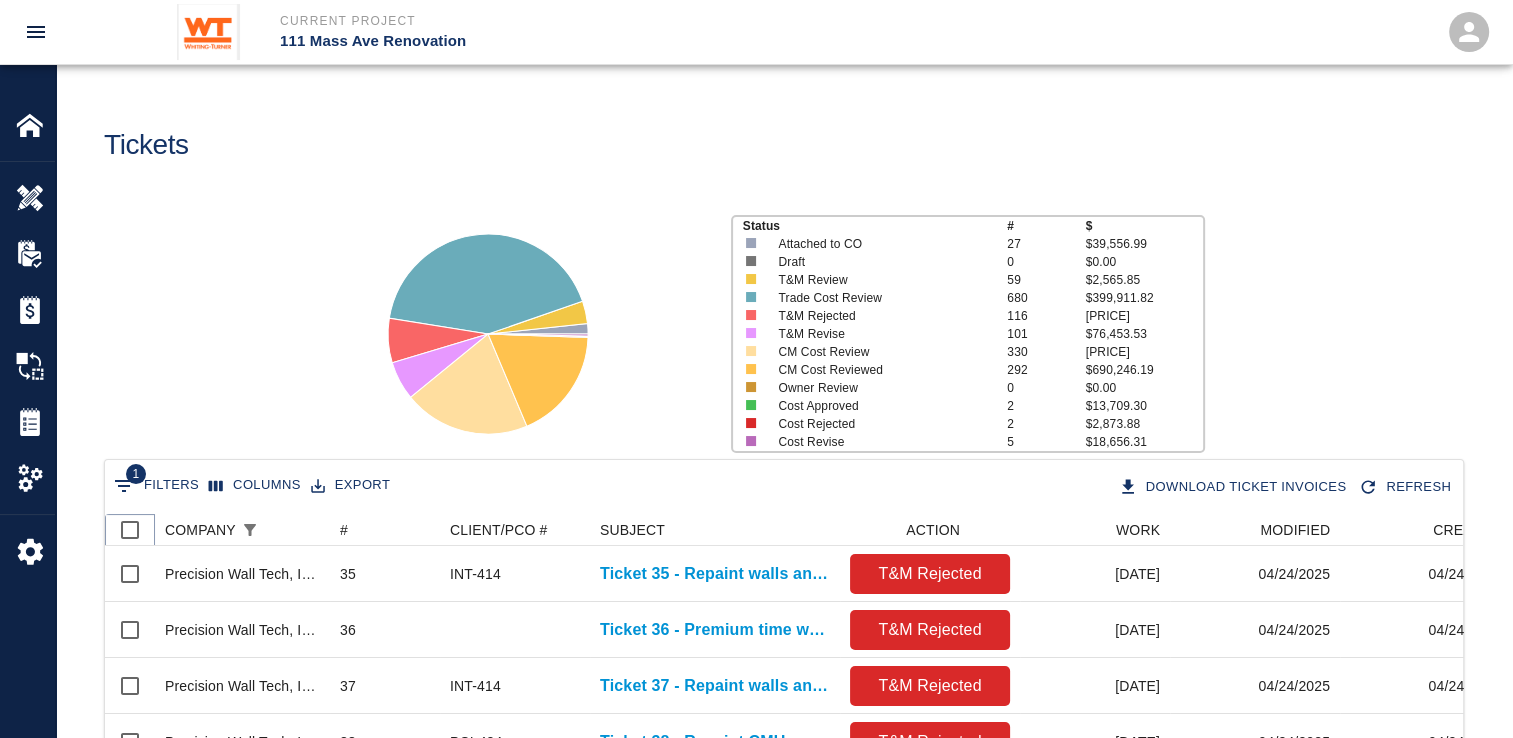 click at bounding box center (130, 530) 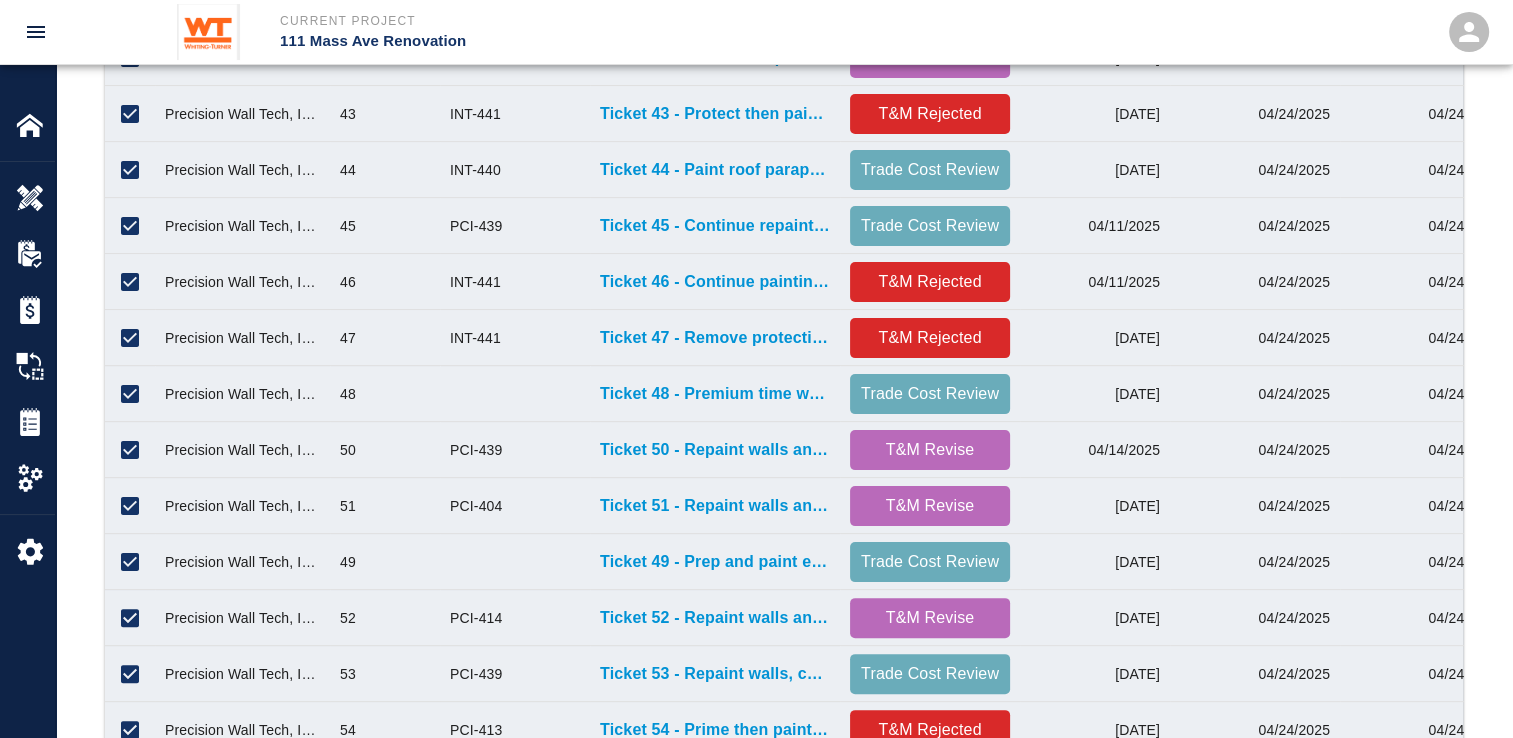 scroll, scrollTop: 1044, scrollLeft: 0, axis: vertical 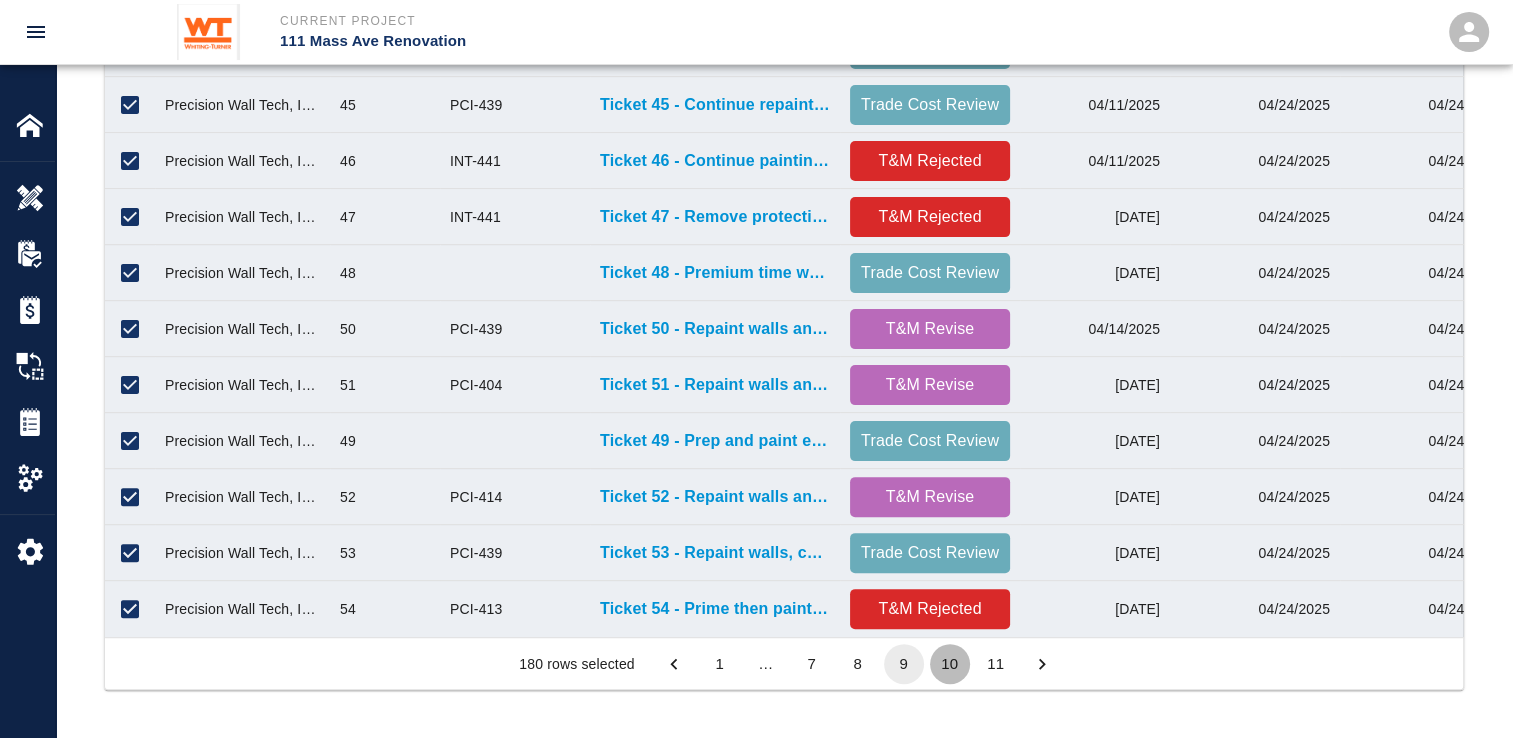 click on "10" at bounding box center [950, 664] 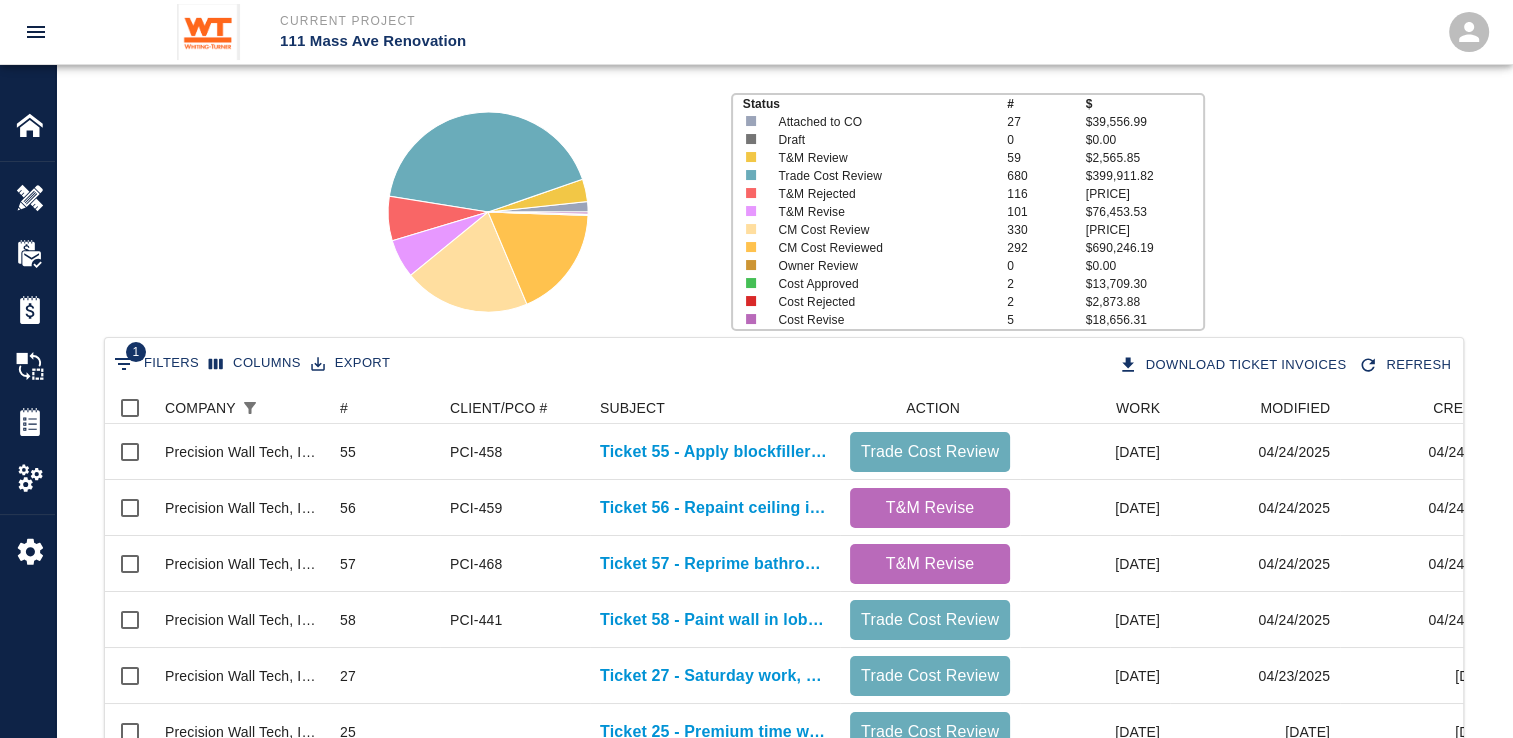 scroll, scrollTop: 0, scrollLeft: 0, axis: both 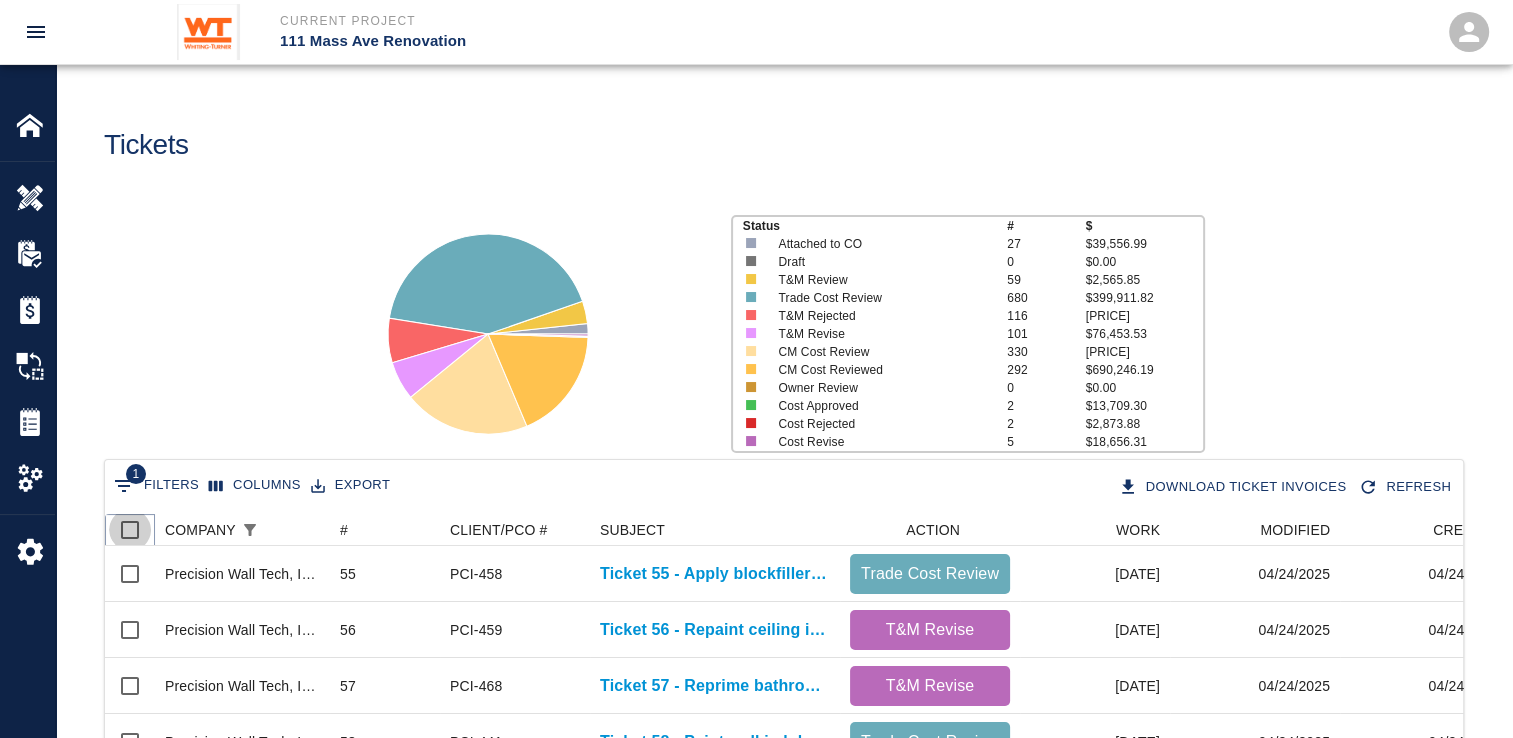 click at bounding box center (130, 530) 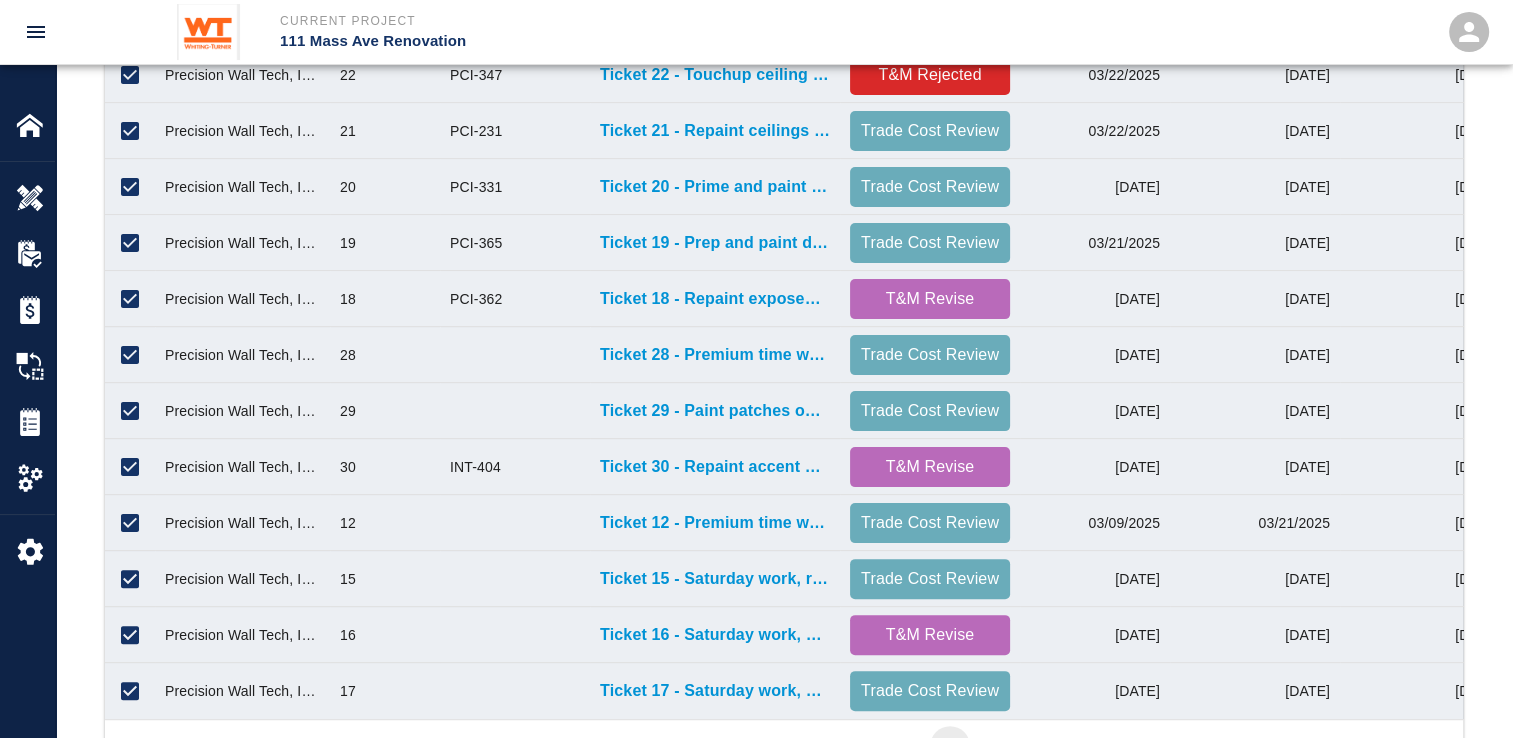 scroll, scrollTop: 1044, scrollLeft: 0, axis: vertical 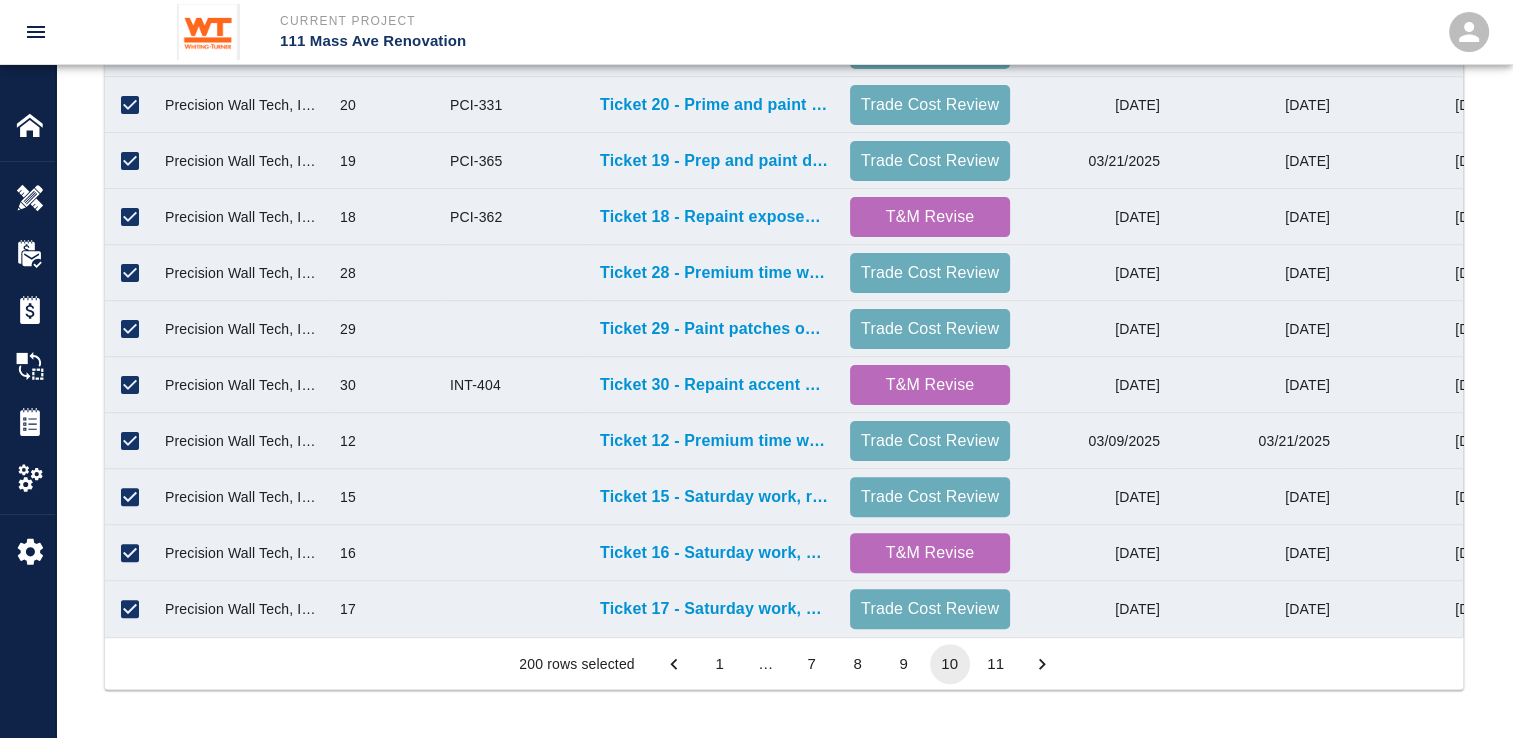 click on "11" at bounding box center [996, 664] 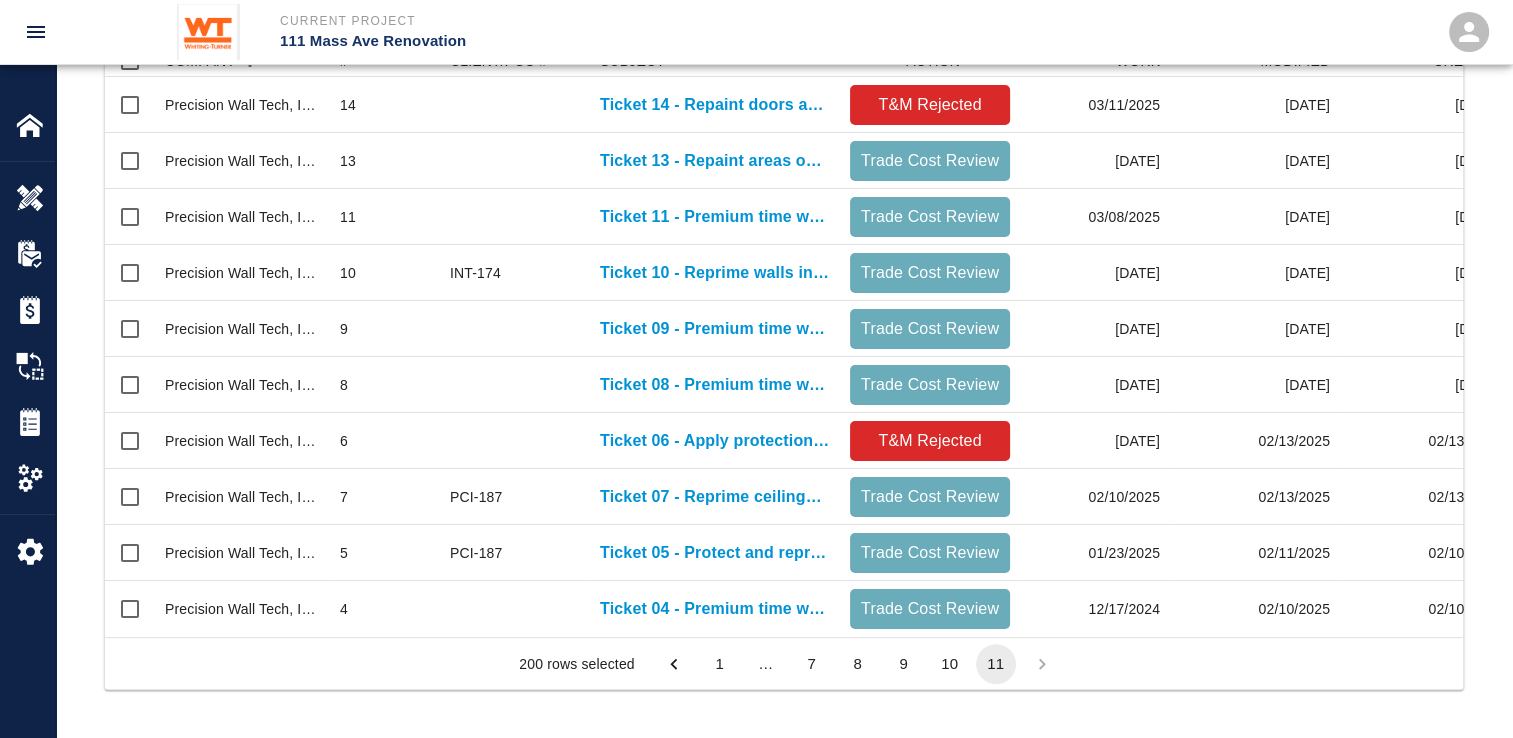 scroll, scrollTop: 484, scrollLeft: 0, axis: vertical 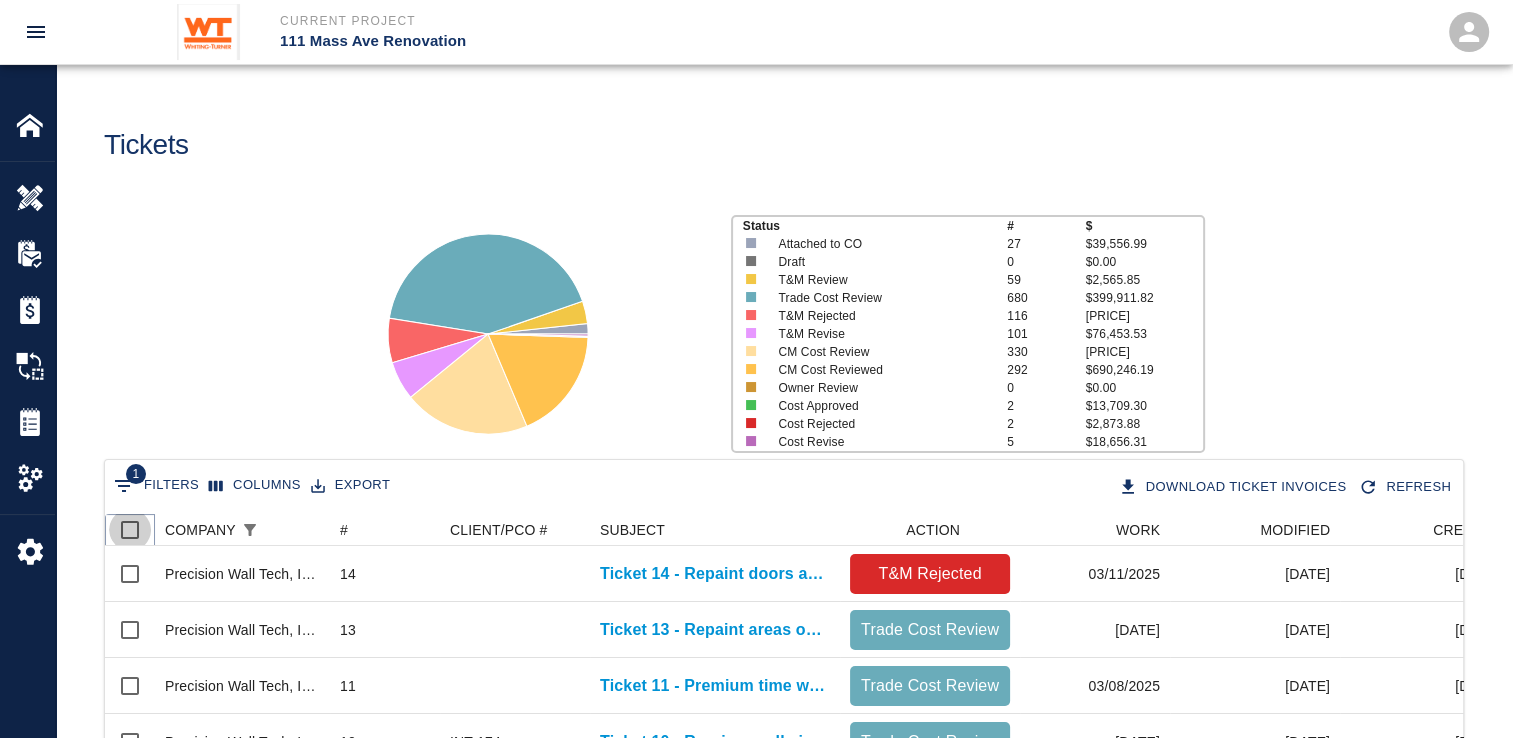 click at bounding box center [130, 530] 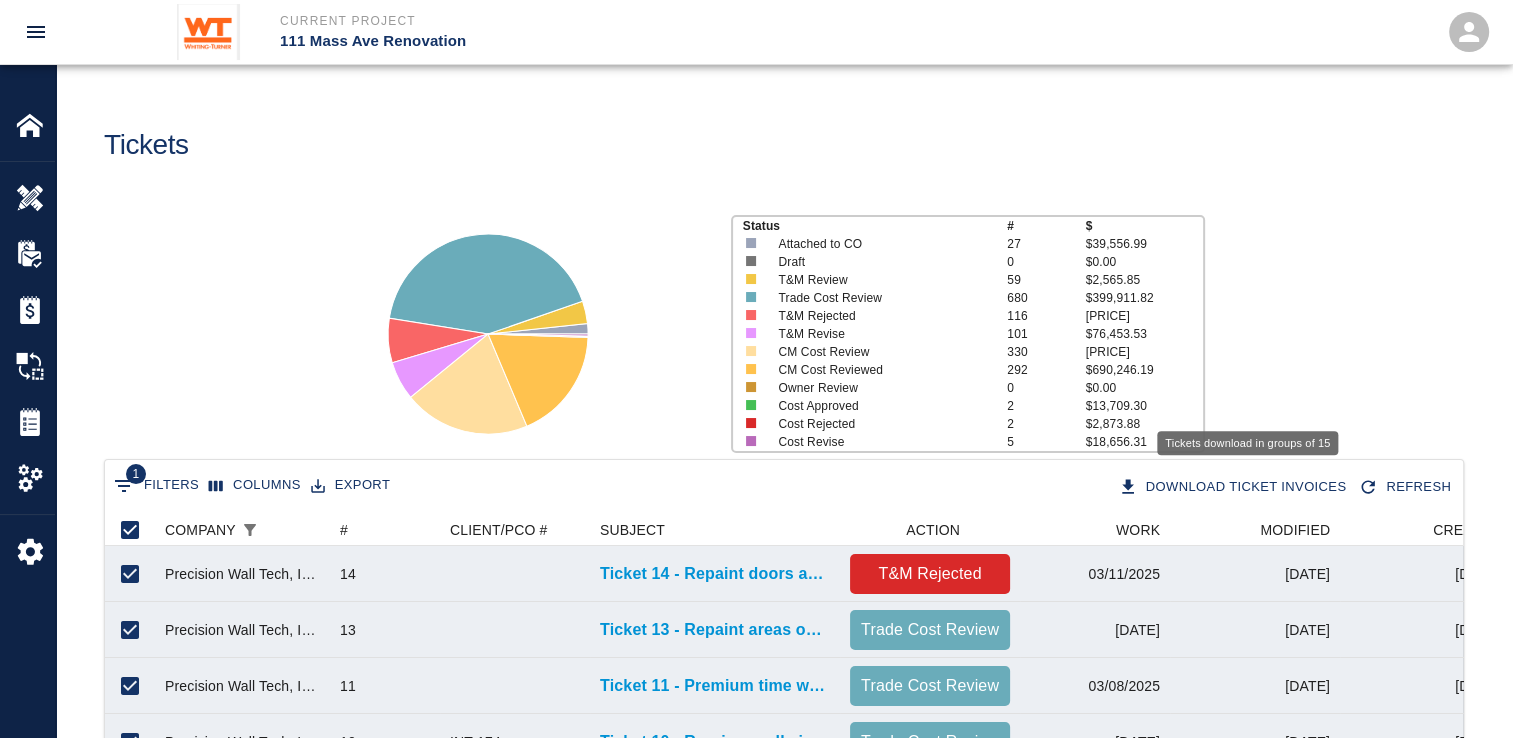 click on "Download Ticket Invoices" at bounding box center [1234, 487] 